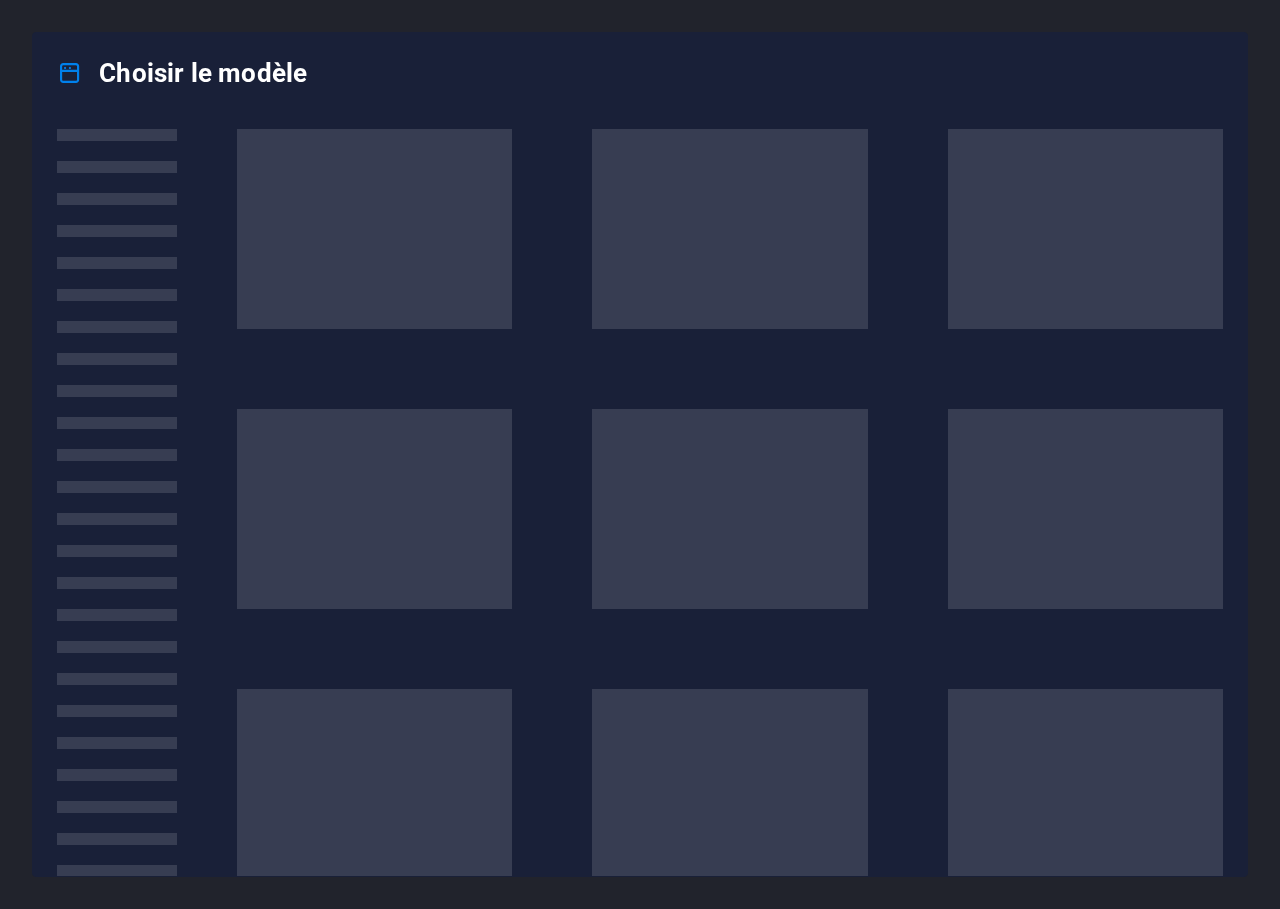 scroll, scrollTop: 0, scrollLeft: 0, axis: both 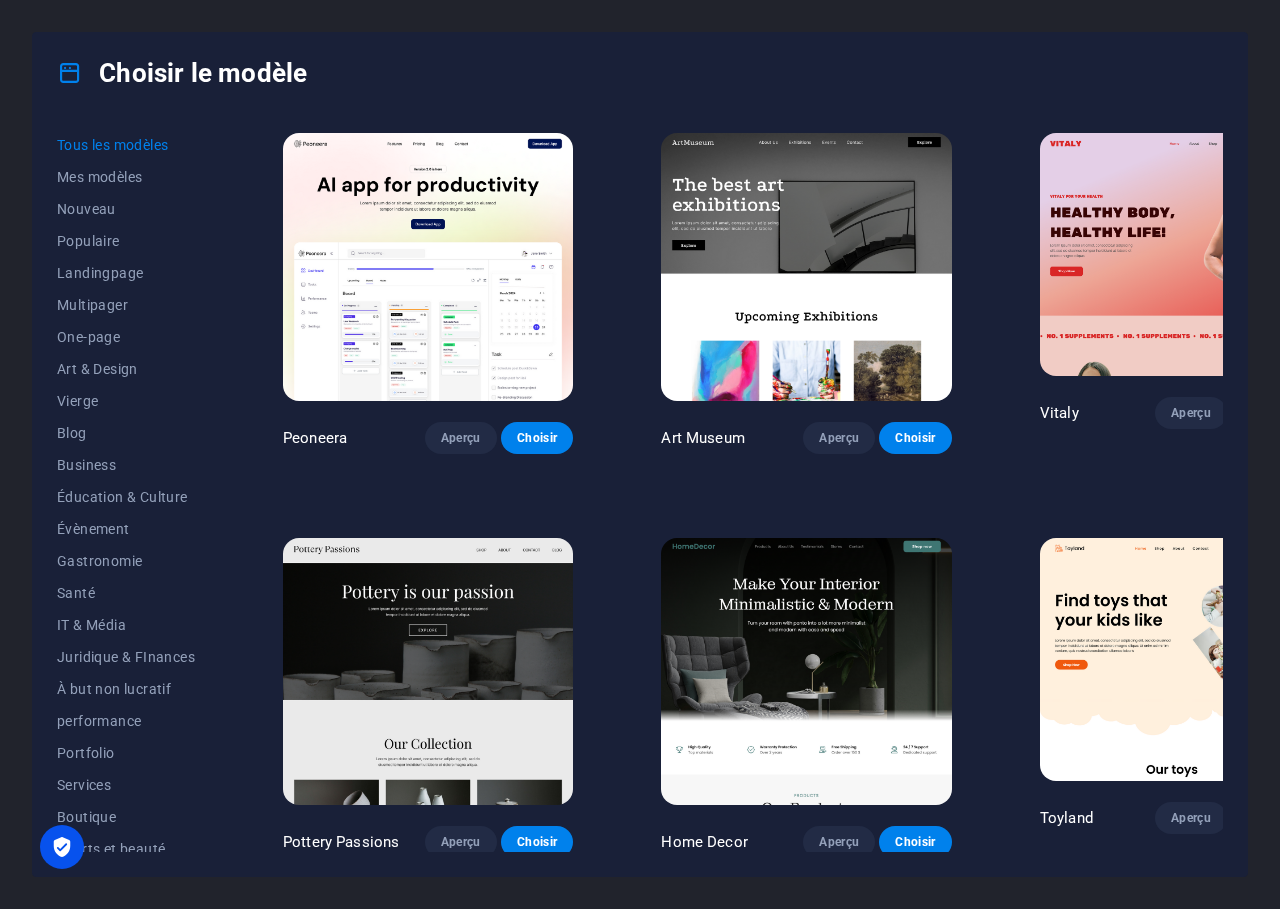 click on "Choisir le modèle Tous les modèles Mes modèles Nouveau Populaire Landingpage Multipager One-page Art & Design Vierge Blog Business Éducation & Culture Évènement Gastronomie Santé IT & Média Juridique & FInances À but non lucratif performance Portfolio Services Boutique Sports et beauté Commerce Voyages Wireframe Peoneera Aperçu Choisir Art Museum Aperçu Choisir Vitaly Aperçu Choisir Pottery Passions Aperçu Choisir Home Decor Aperçu Choisir Toyland Aperçu Choisir Pet Shop Aperçu Choisir Wonder Planner Aperçu Choisir Transportable Aperçu Choisir S&L Aperçu [PERSON_NAME] Aperçu Choisir Eco-Con [PERSON_NAME] MeetUp Aperçu Choisir Help & Care Aperçu Choisir Podcaster Aperçu Choisir Academix Aperçu Choisir BIG Barber Shop Aperçu Choisir Health & Food Aperçu Choisir UrbanNest Interiors Aperçu Choisir Green Change Aperçu Choisir The Beauty Temple Aperçu [PERSON_NAME] Aperçu Choisir Cleaner Aperçu Choisir [PERSON_NAME] Choisir Dream Garden Aperçu" at bounding box center (640, 454) 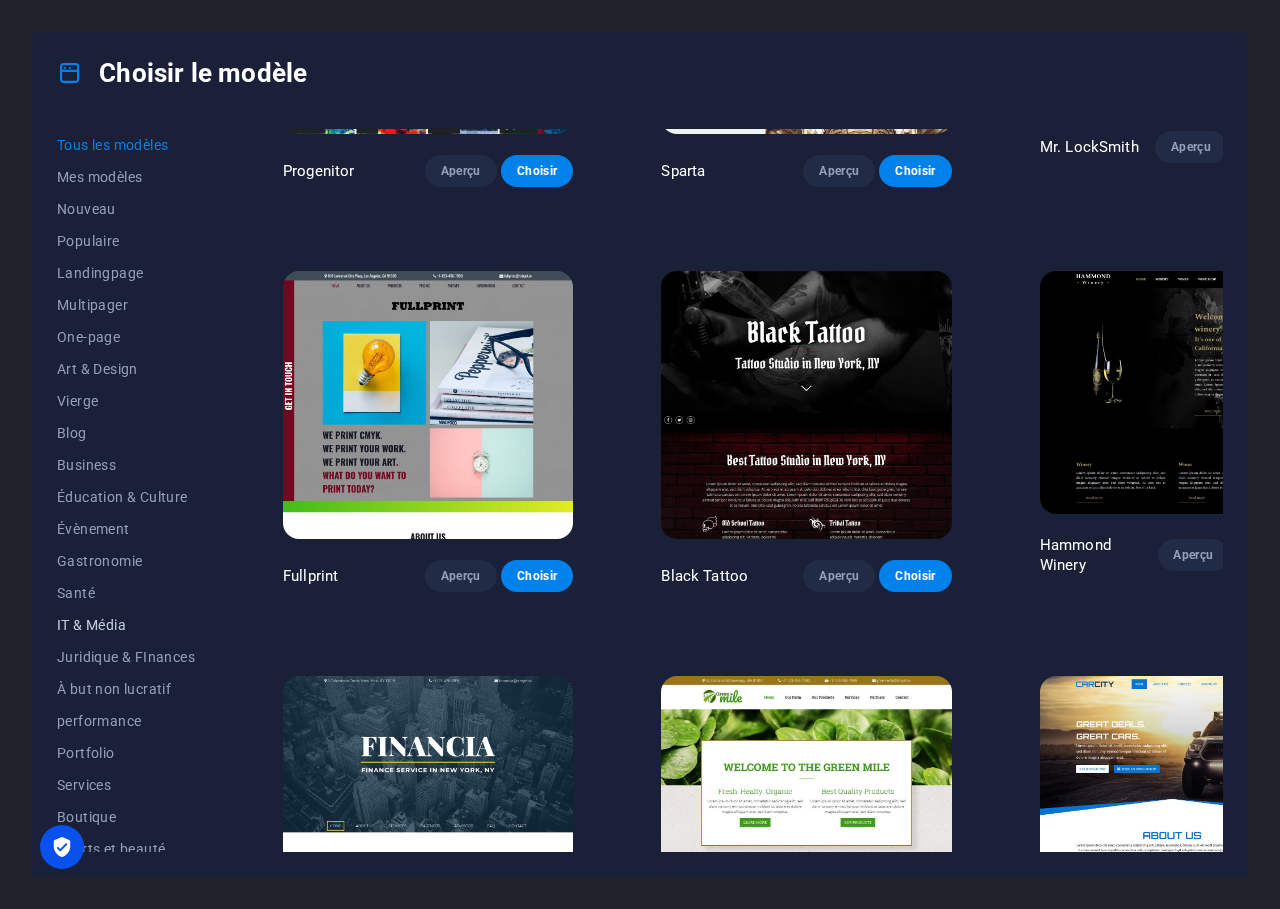 scroll, scrollTop: 12300, scrollLeft: 0, axis: vertical 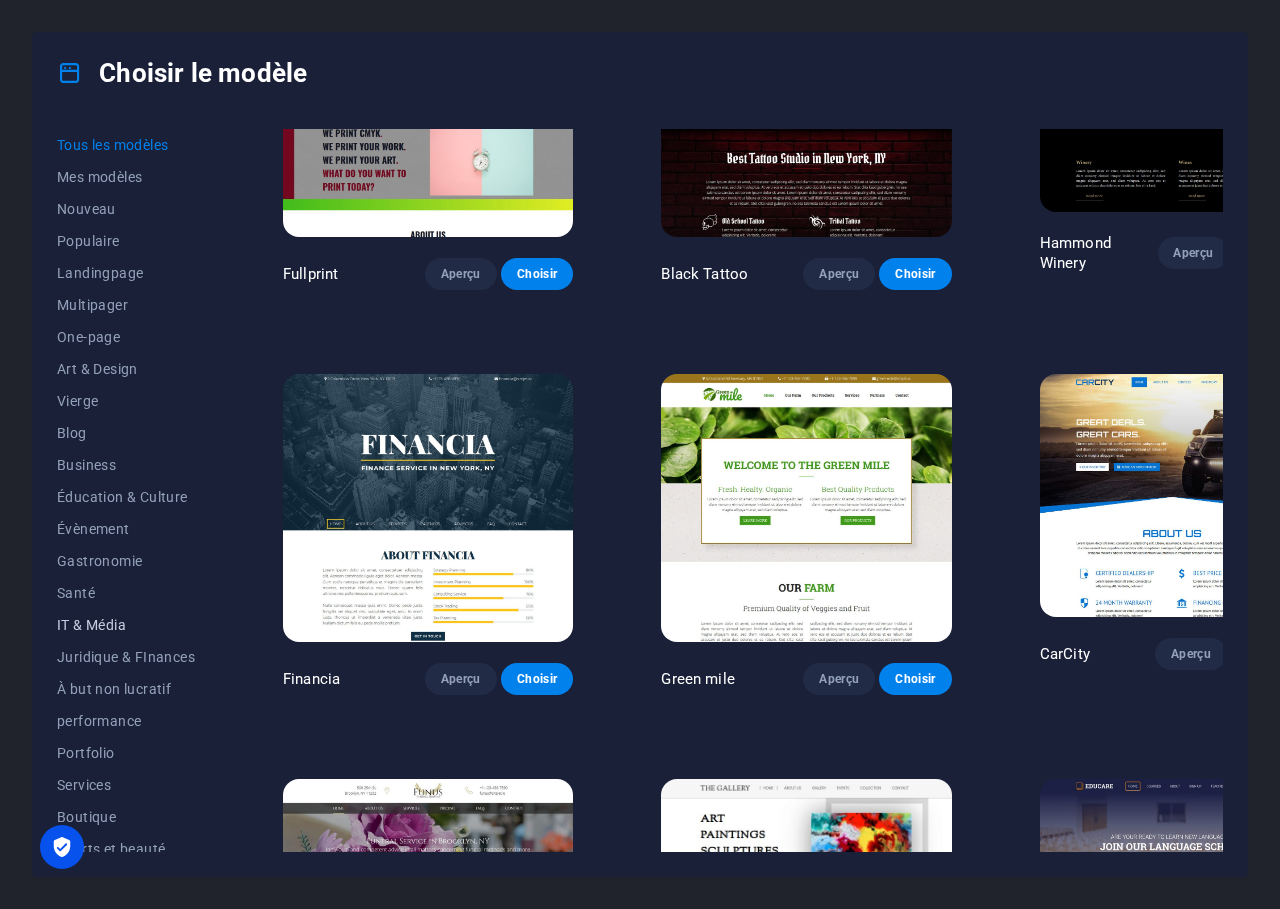 click on "IT & Média" at bounding box center (126, 625) 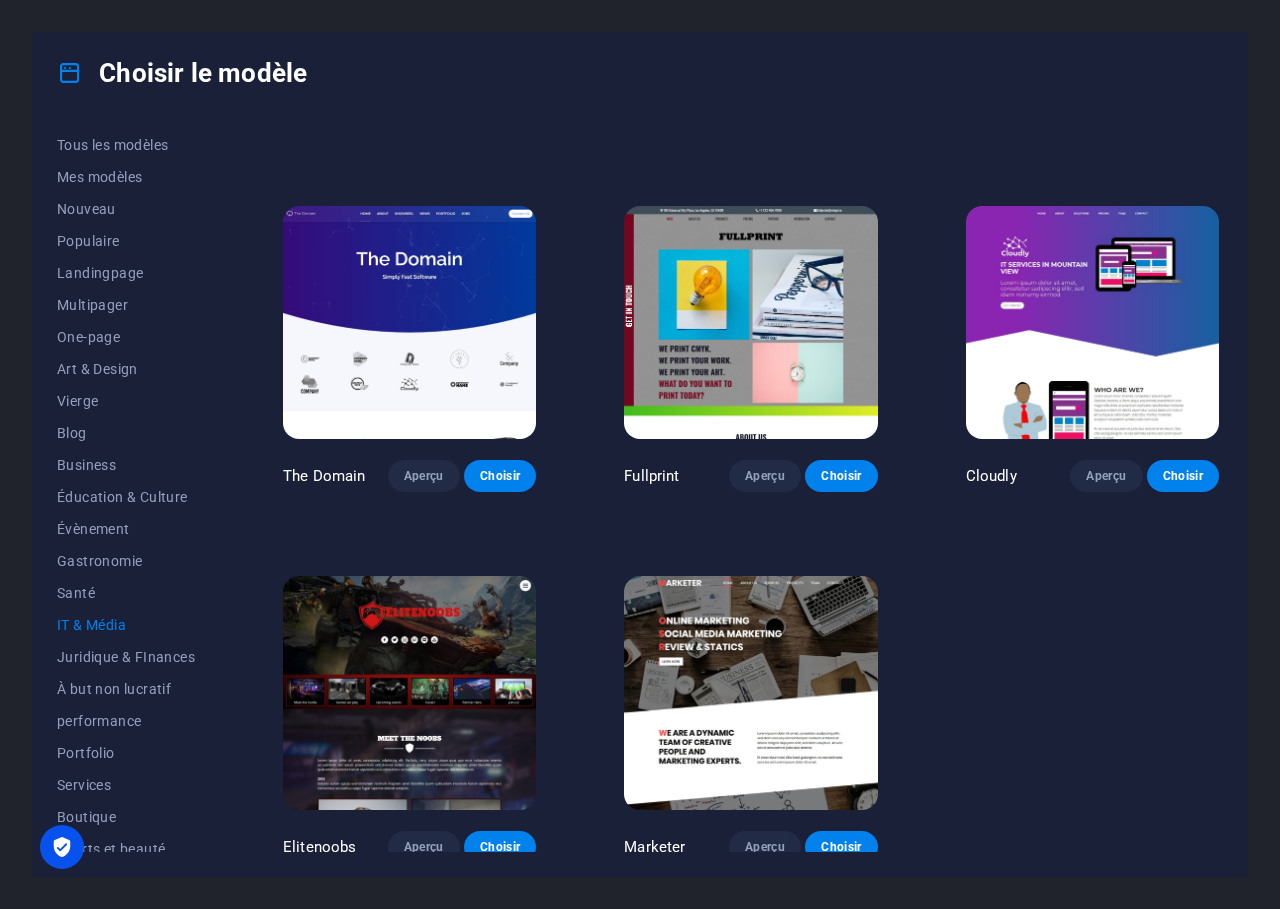 scroll, scrollTop: 568, scrollLeft: 0, axis: vertical 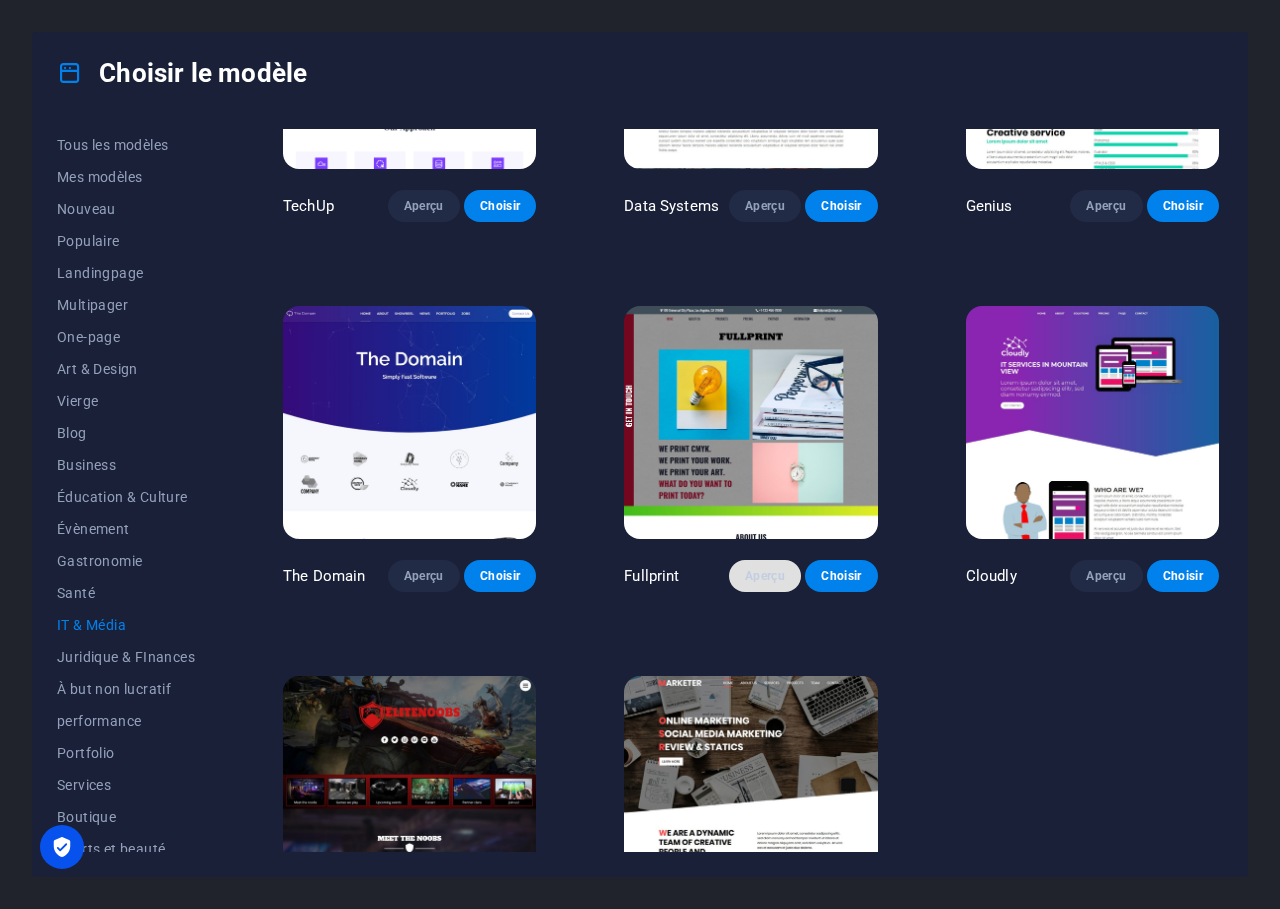 click on "Aperçu" at bounding box center [765, 576] 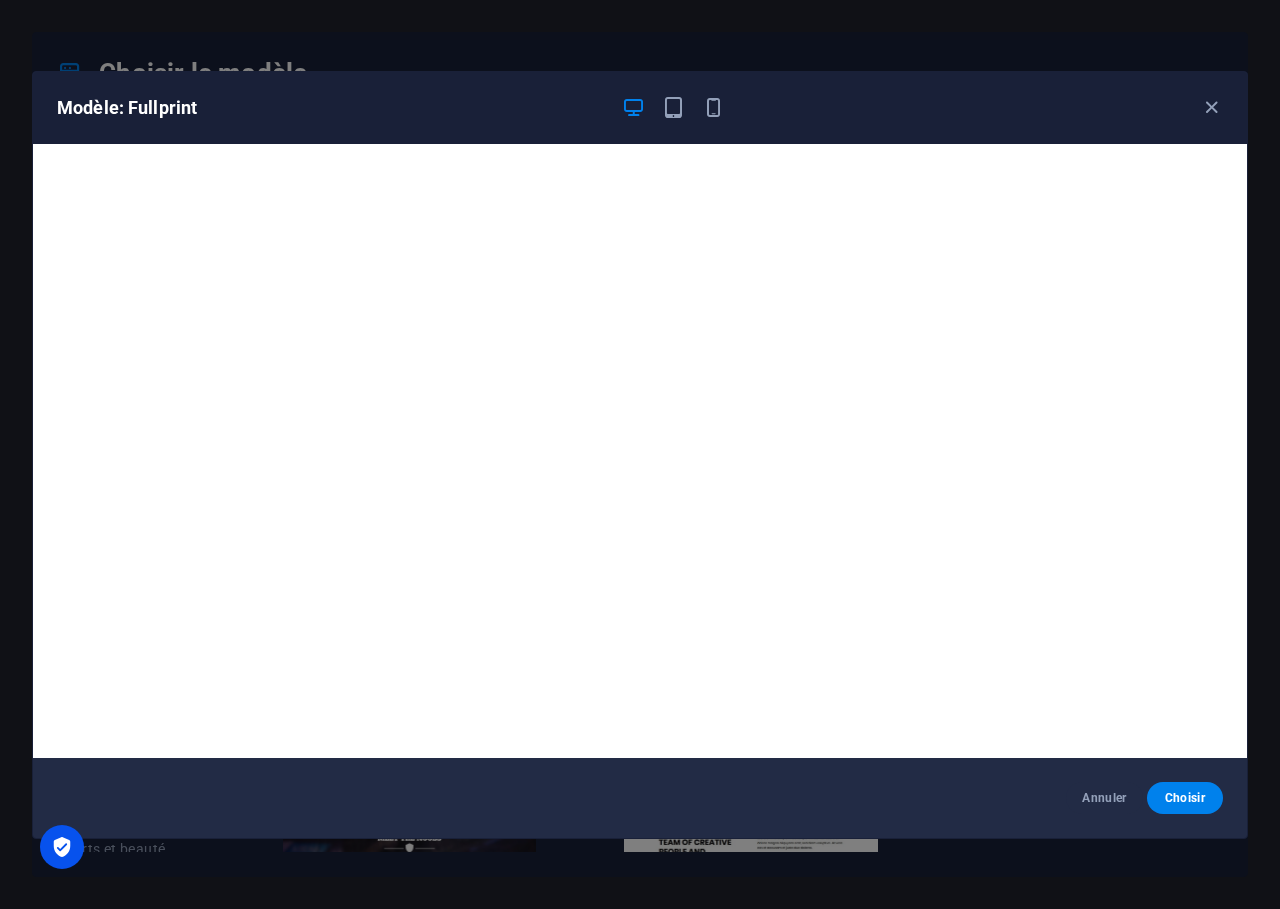 scroll, scrollTop: 5, scrollLeft: 0, axis: vertical 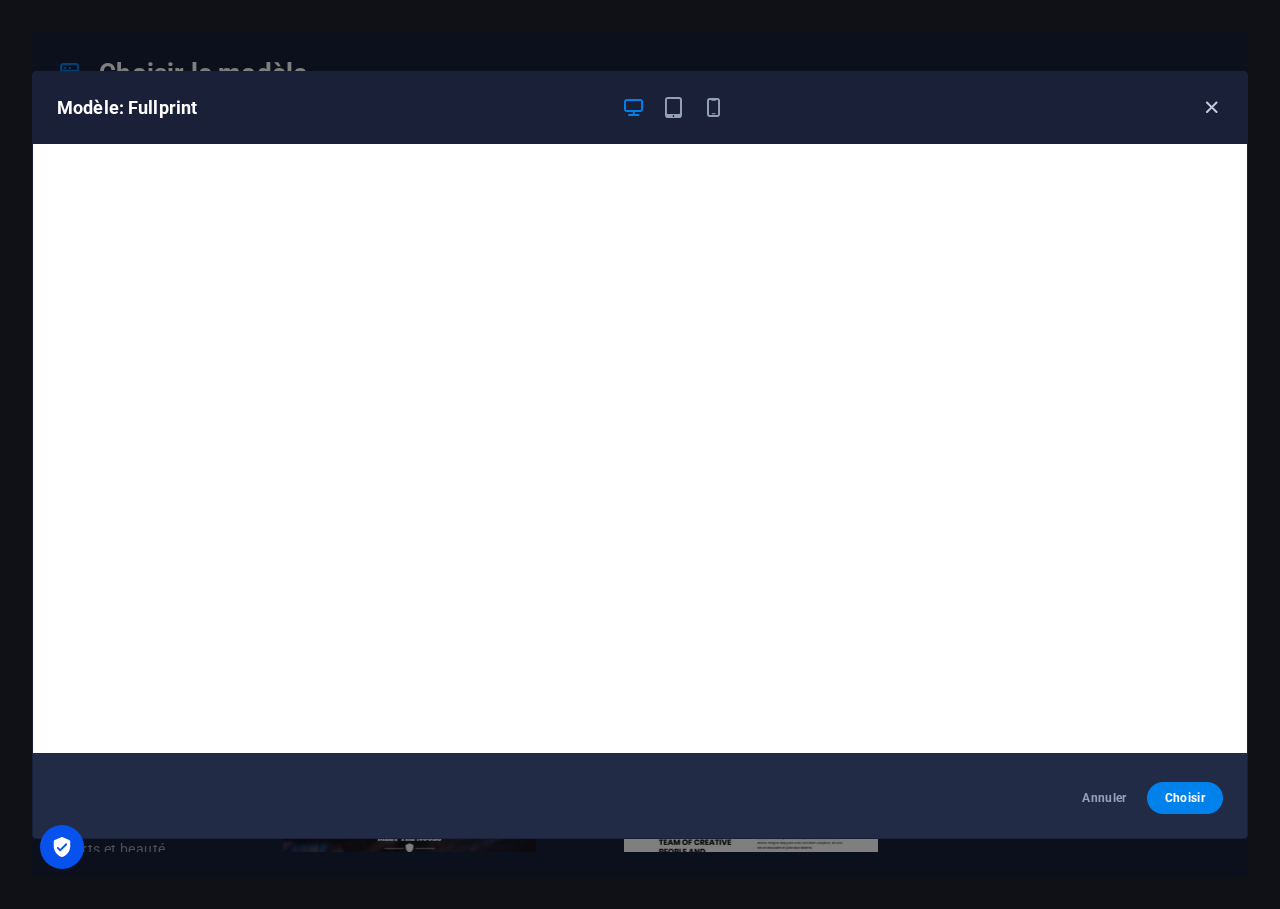 click at bounding box center (1211, 107) 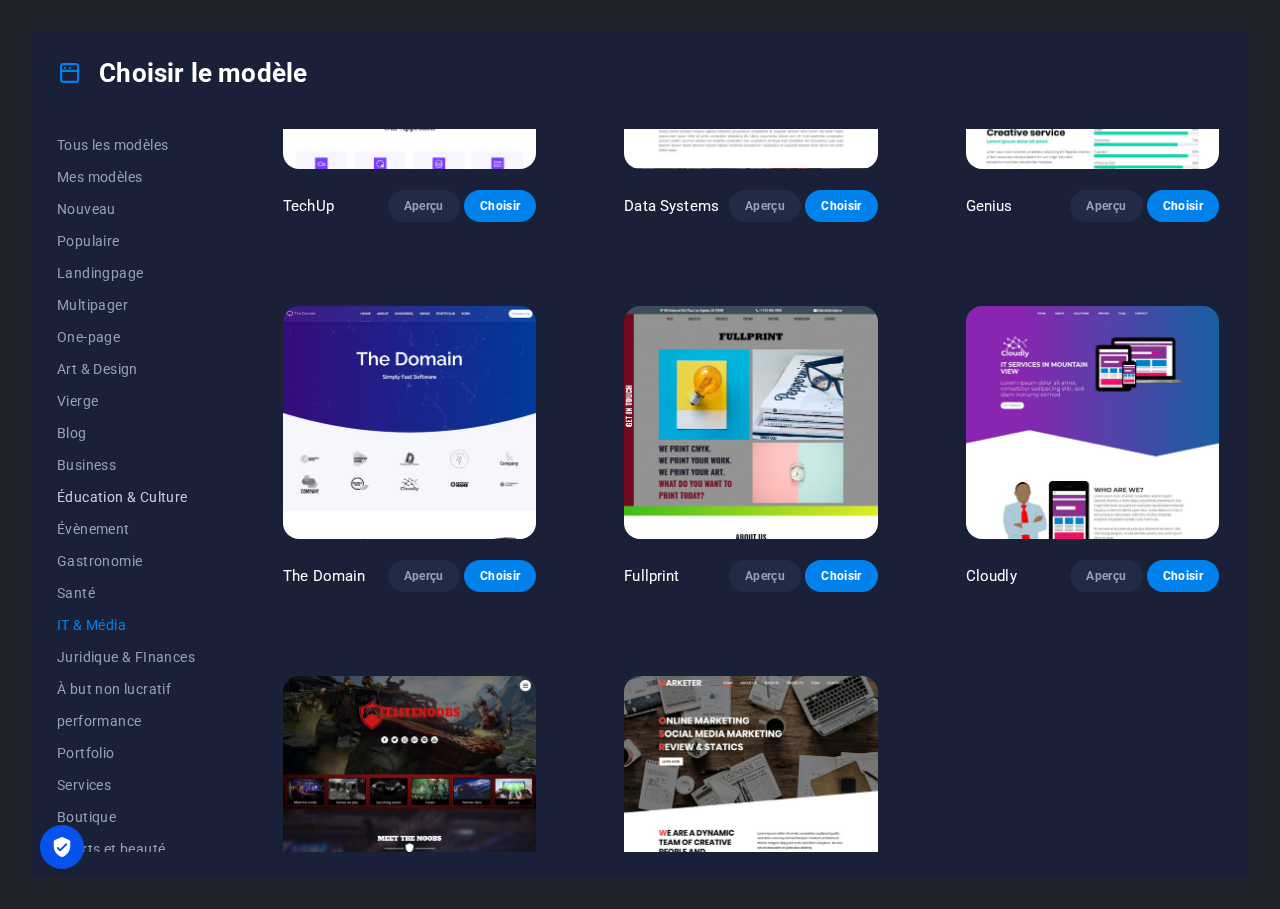 click on "Éducation & Culture" at bounding box center [126, 497] 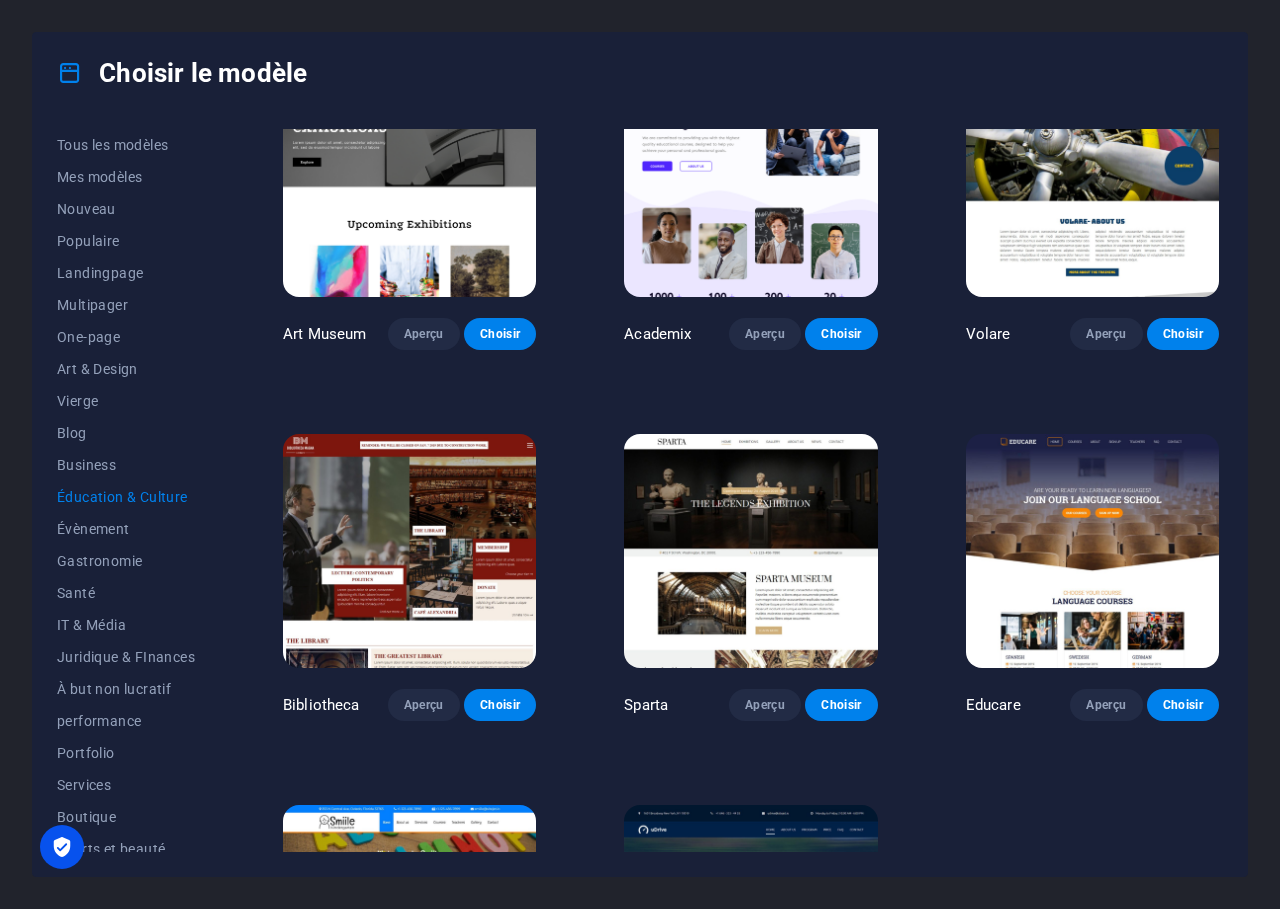 scroll, scrollTop: 0, scrollLeft: 0, axis: both 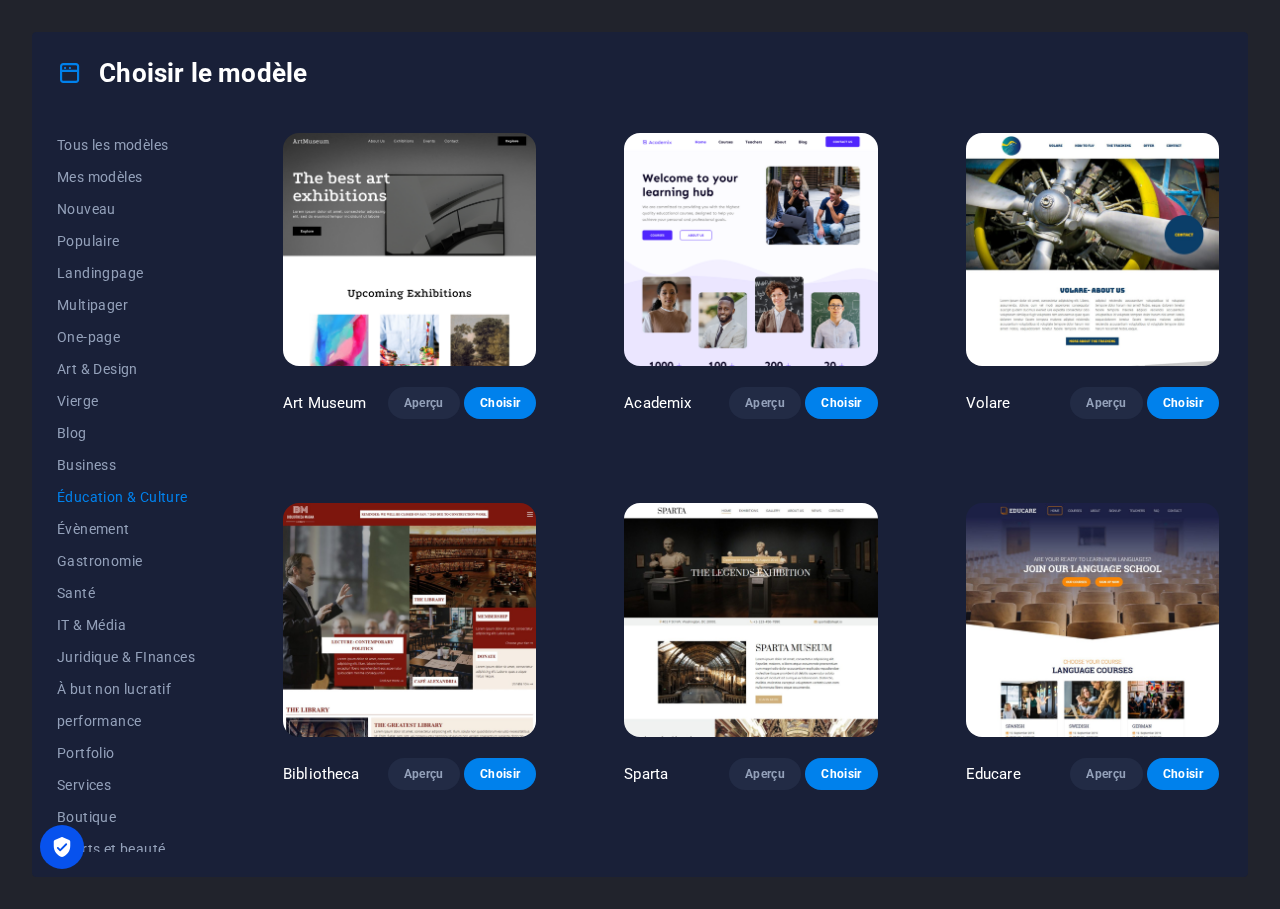click at bounding box center (750, 249) 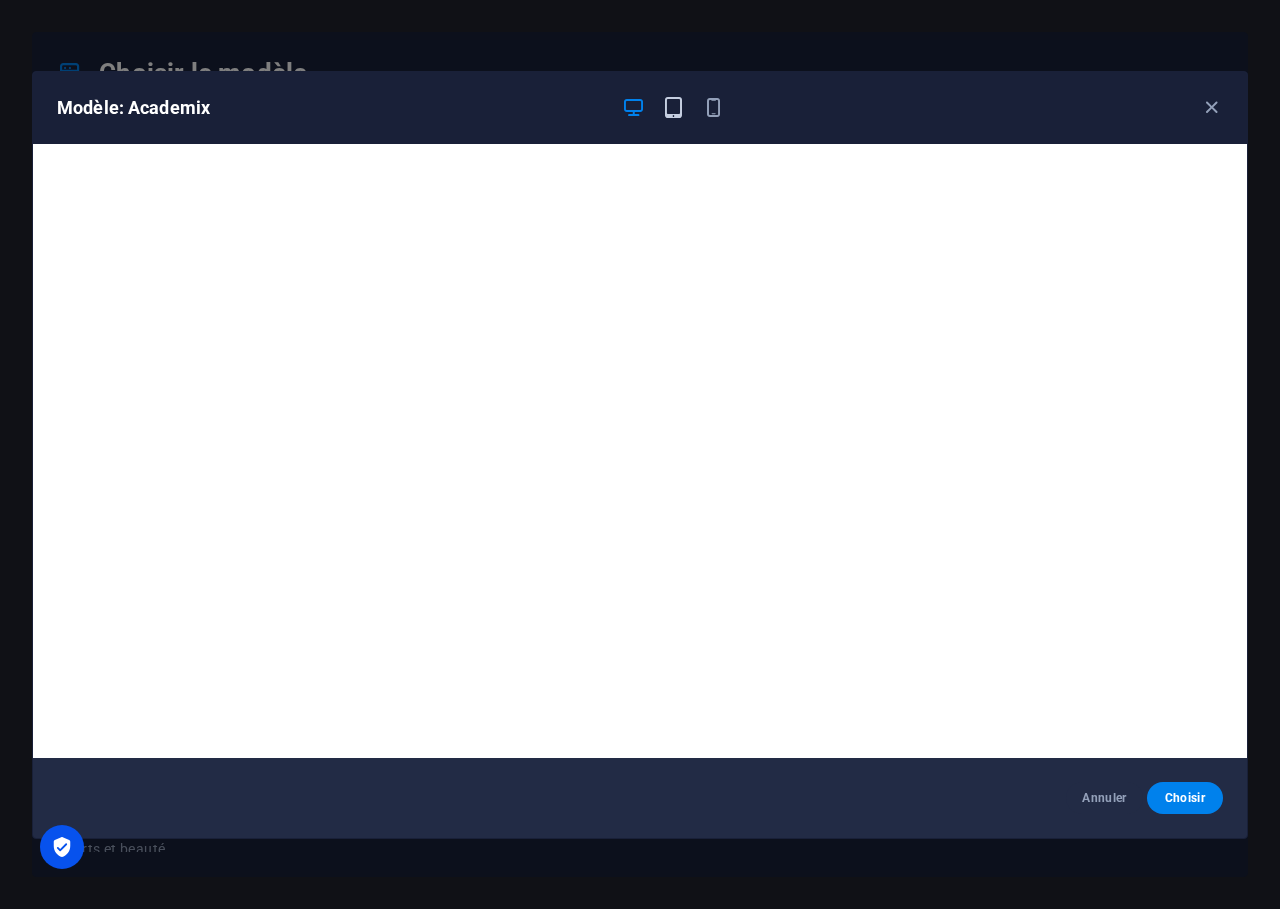 click at bounding box center [673, 107] 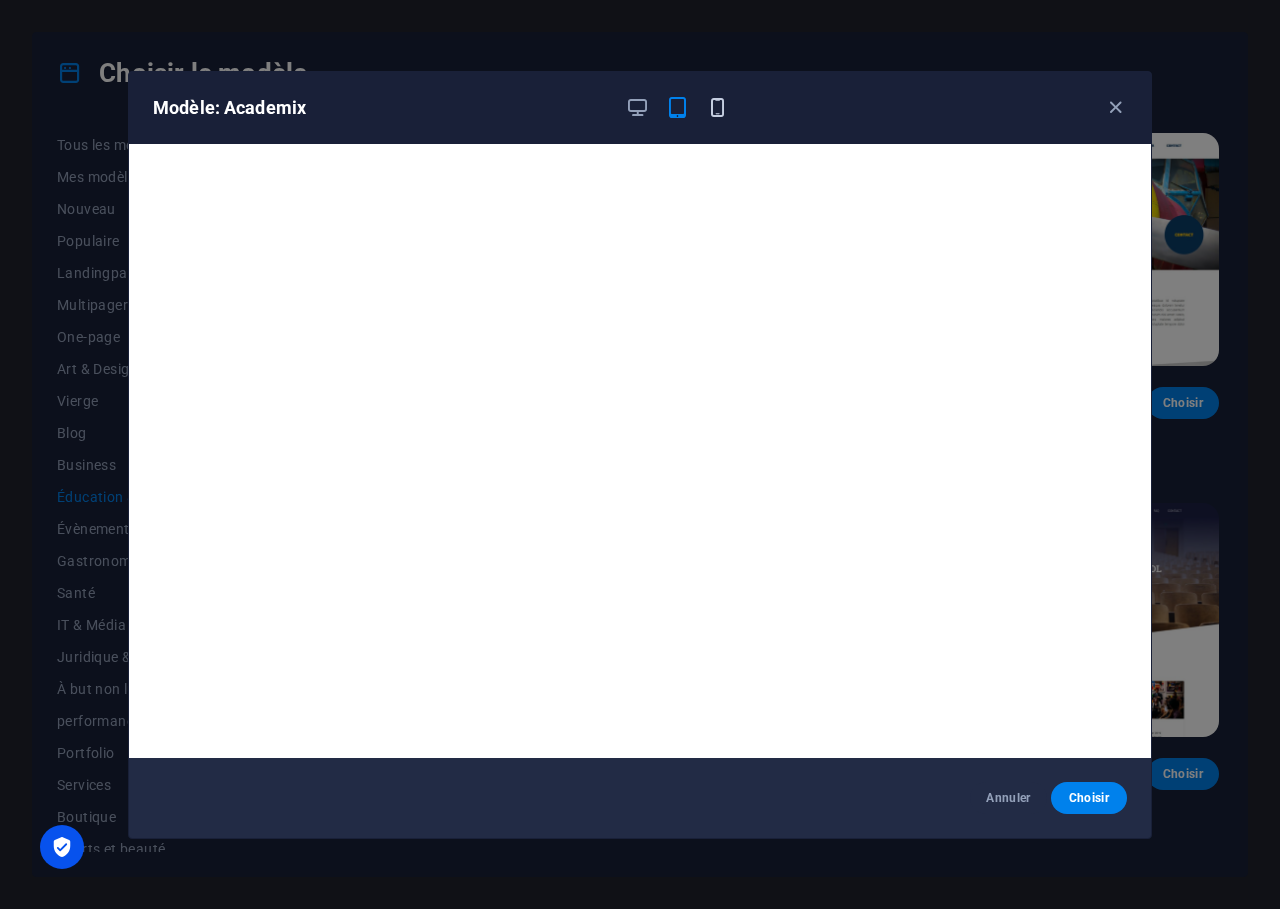 click at bounding box center [717, 107] 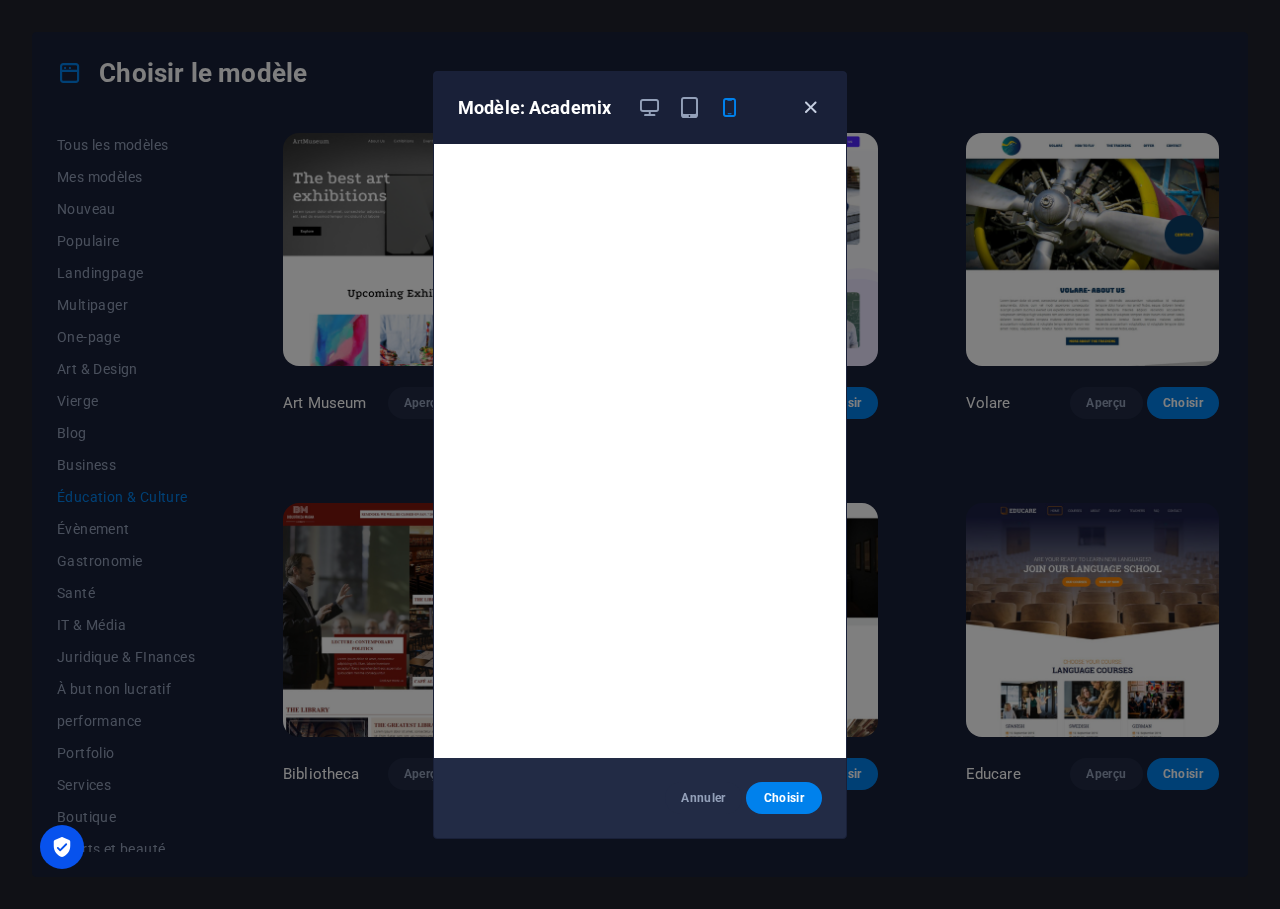 click at bounding box center (810, 107) 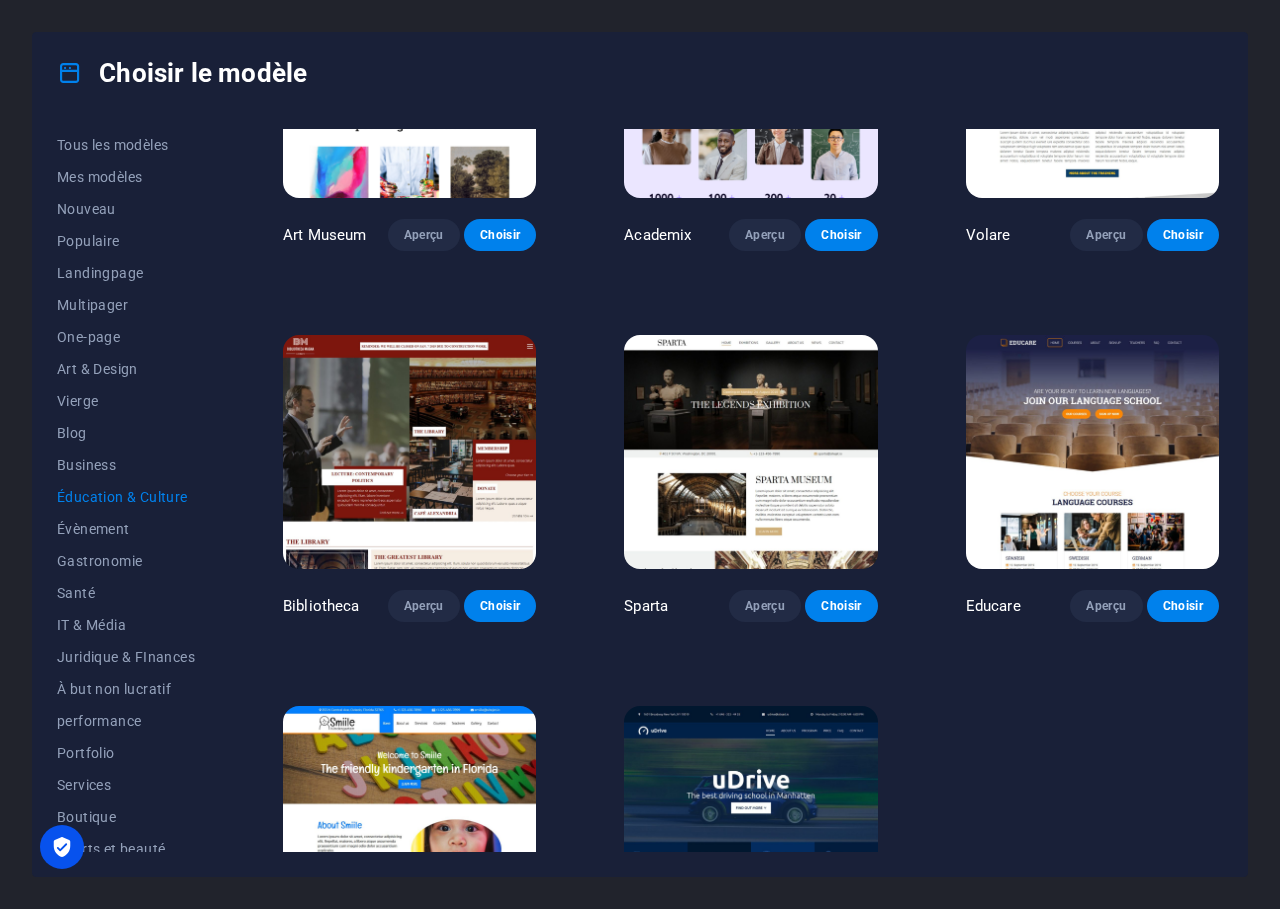 scroll, scrollTop: 200, scrollLeft: 0, axis: vertical 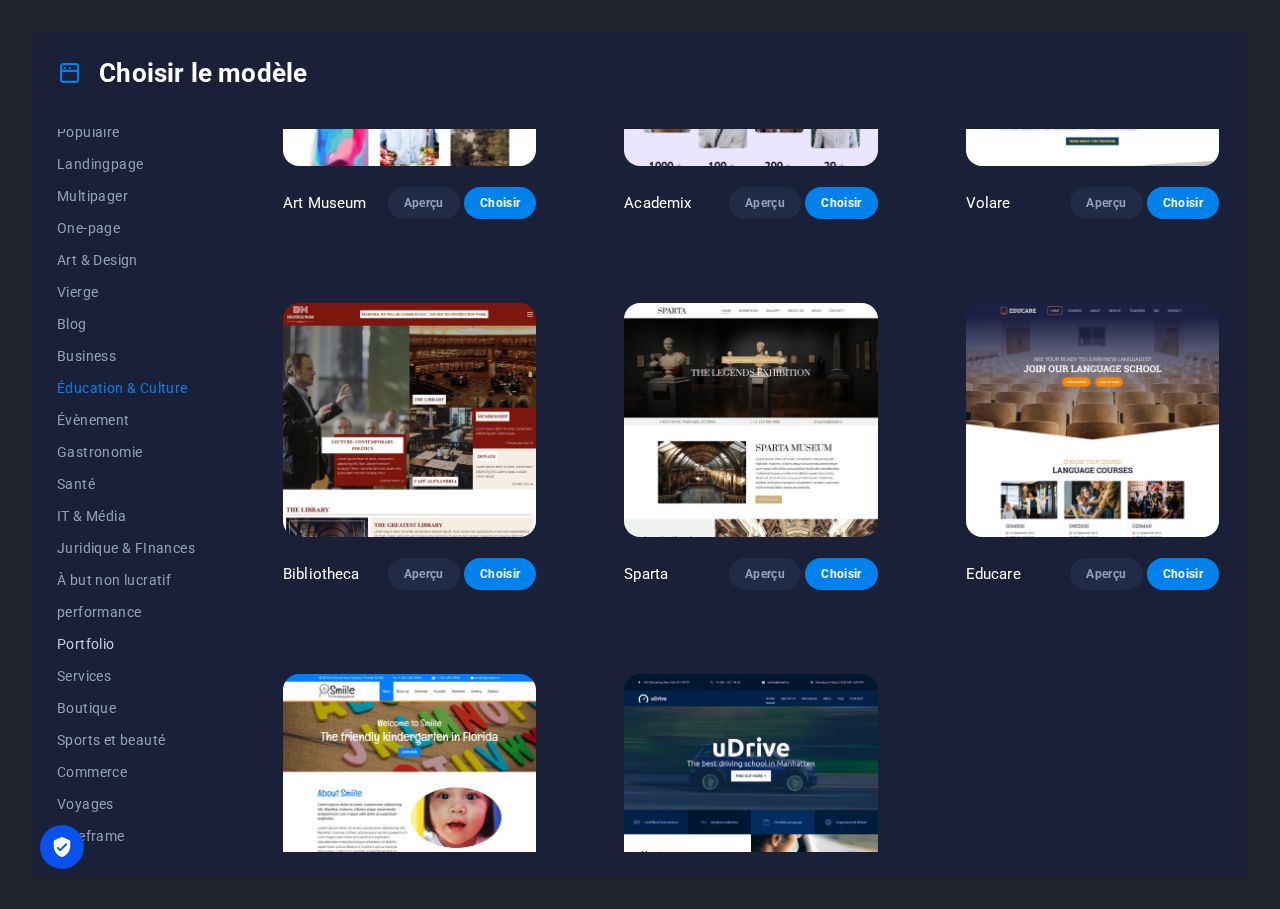 click on "Portfolio" at bounding box center (126, 644) 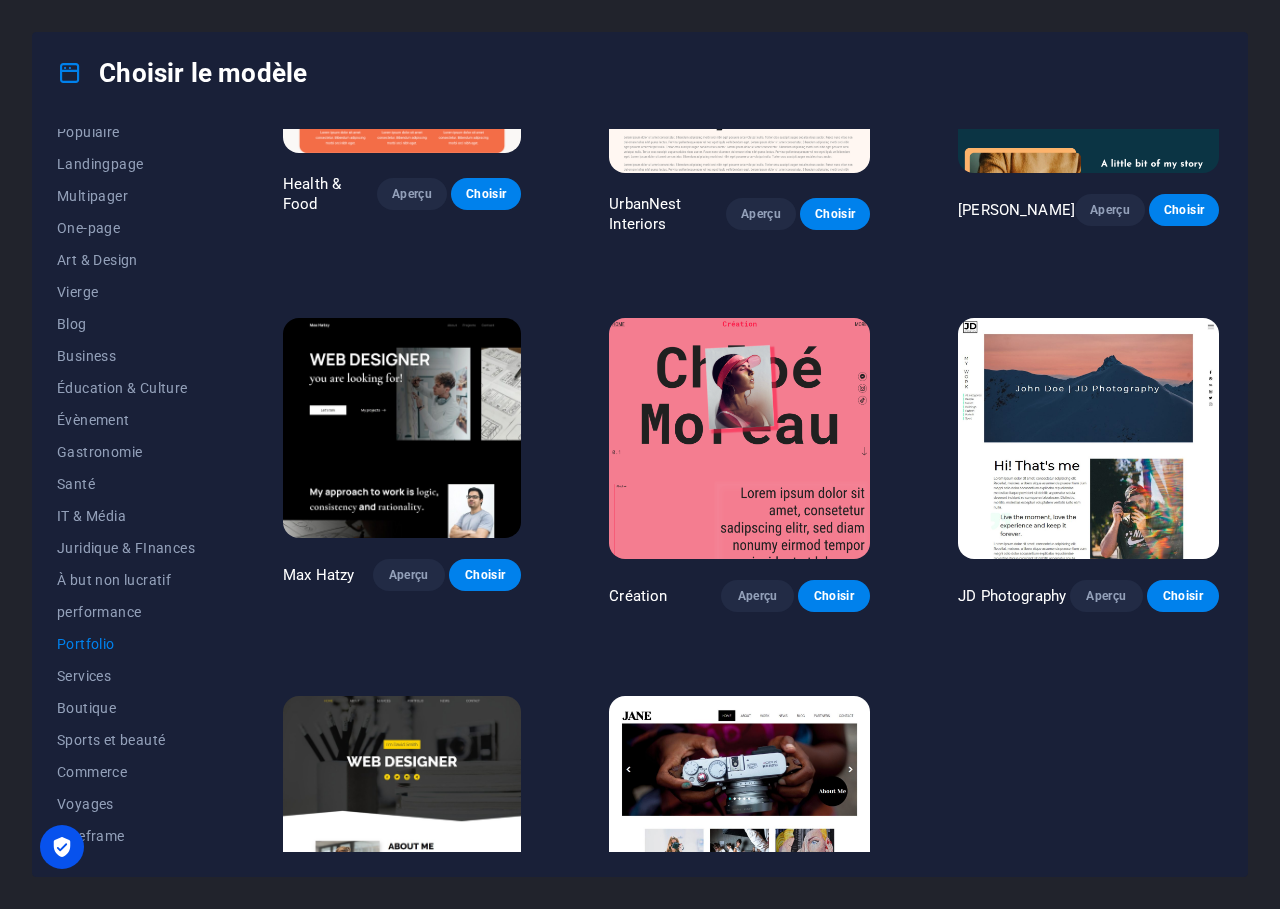 scroll, scrollTop: 0, scrollLeft: 0, axis: both 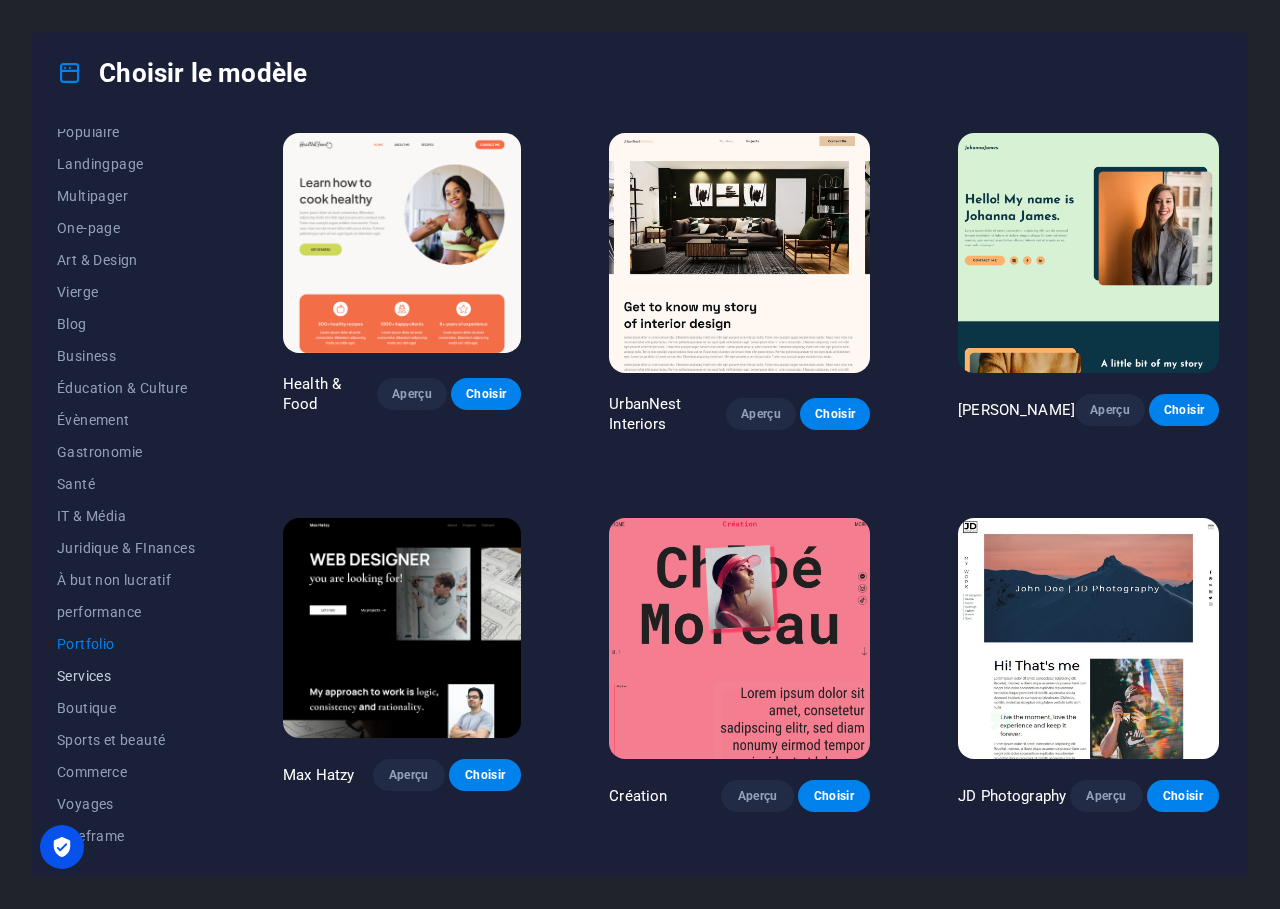 click on "Services" at bounding box center (126, 676) 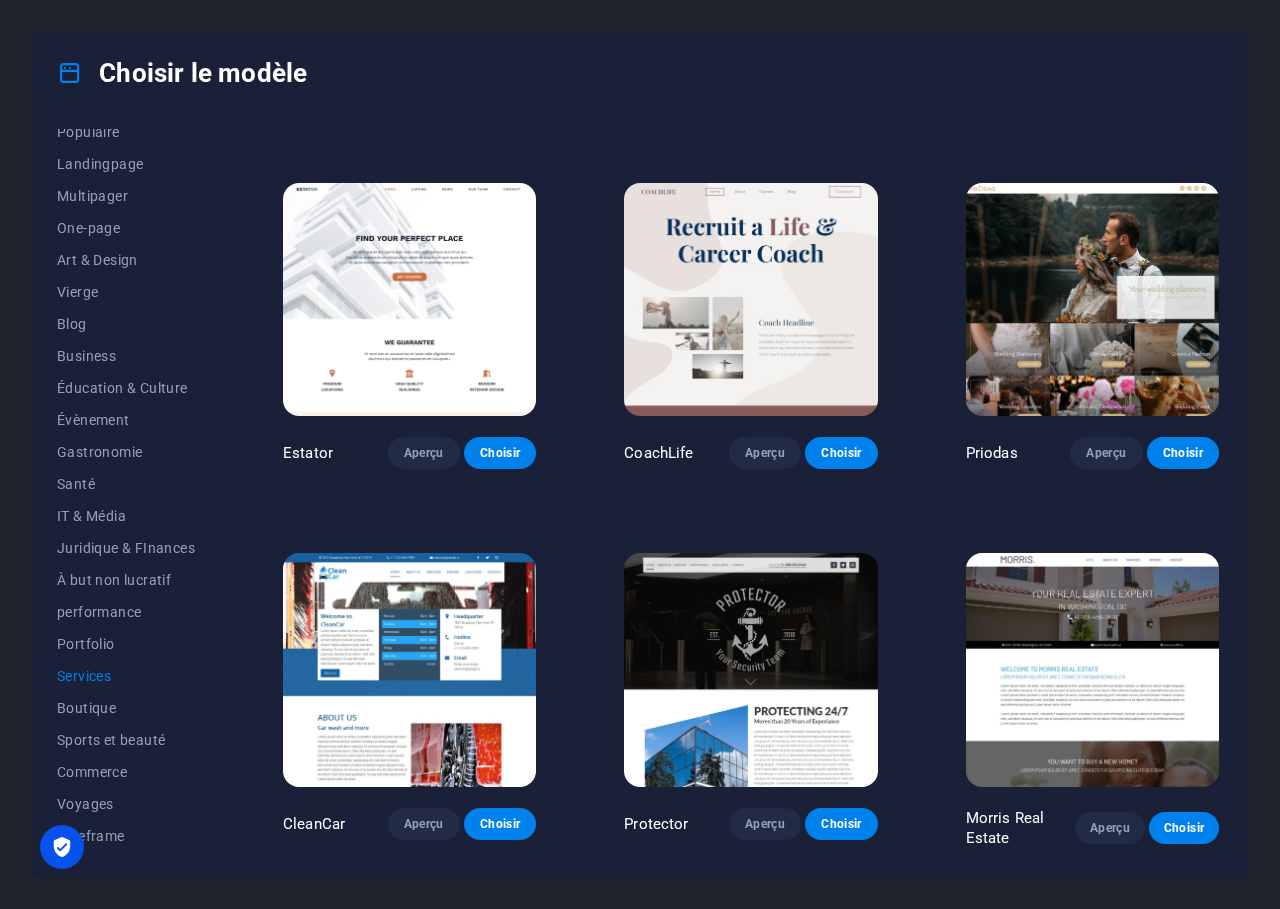 scroll, scrollTop: 700, scrollLeft: 0, axis: vertical 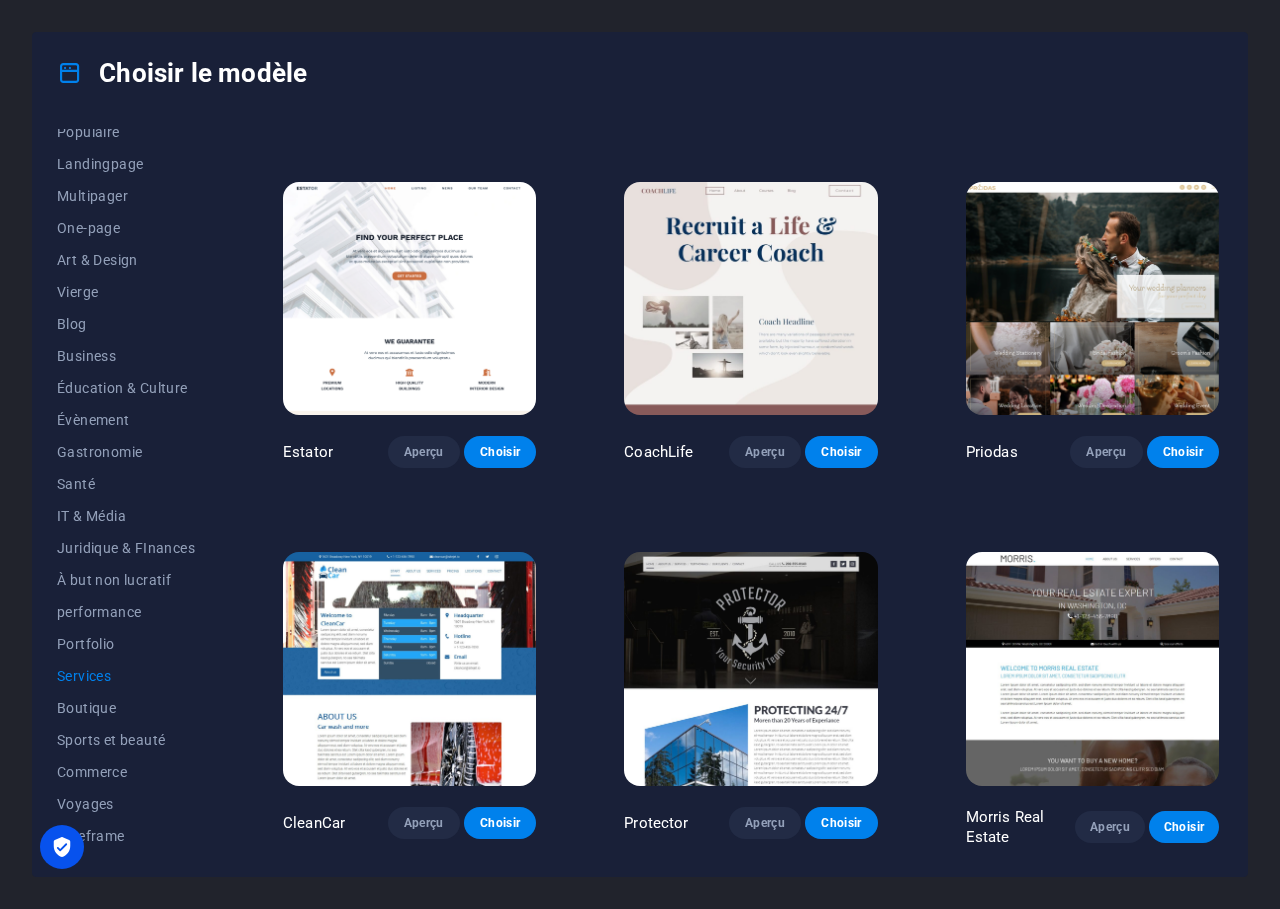click at bounding box center (409, 298) 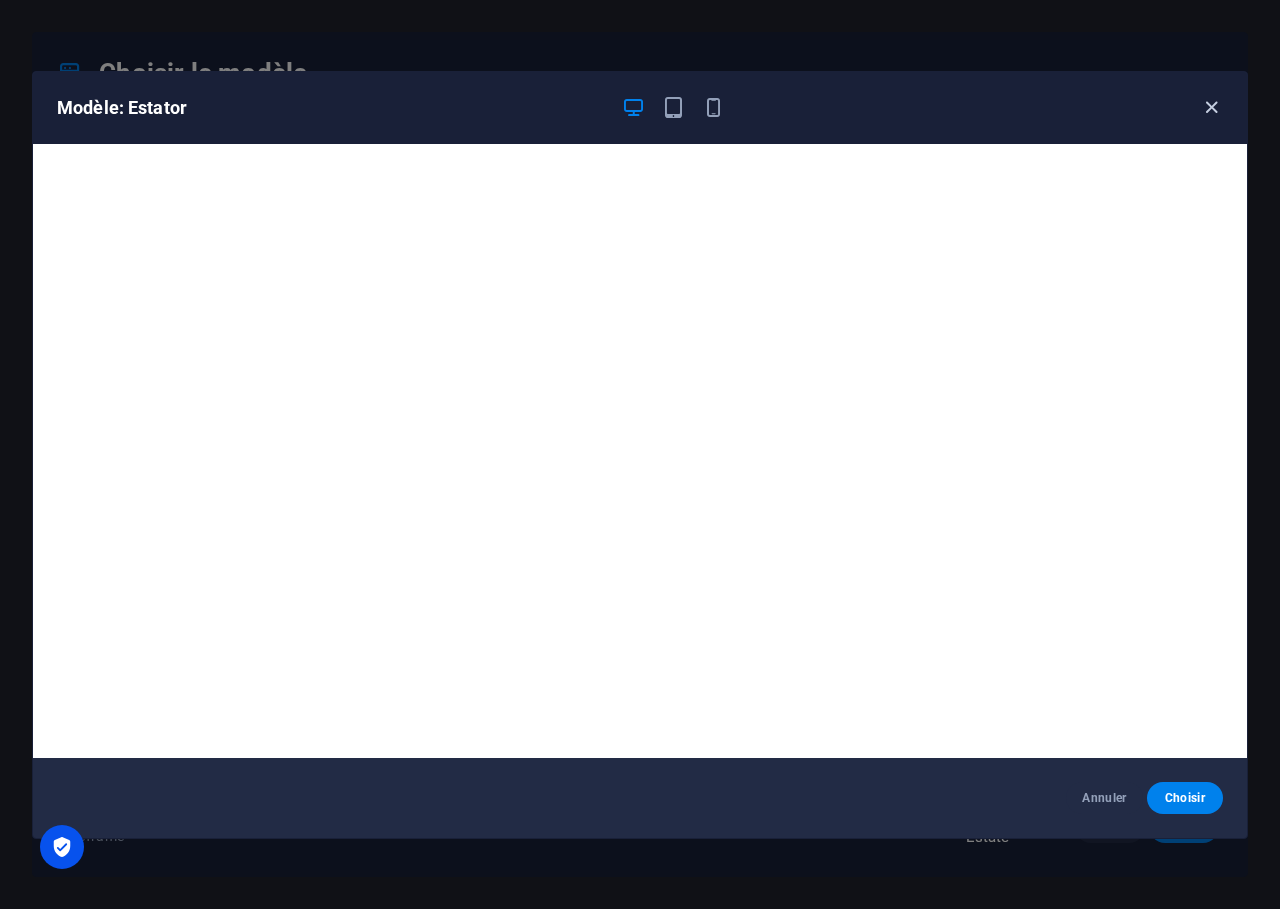 click at bounding box center (1211, 107) 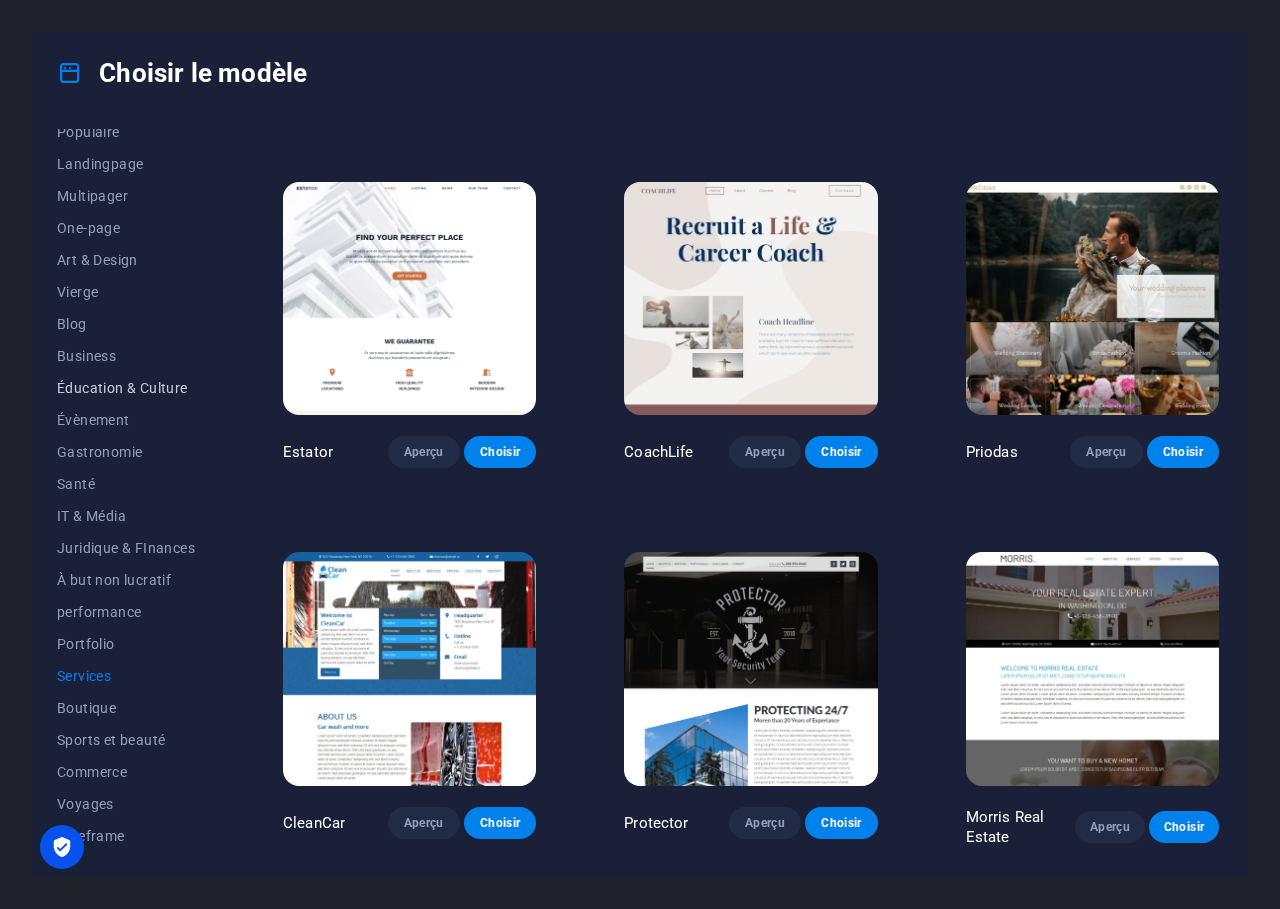 click on "Éducation & Culture" at bounding box center [126, 388] 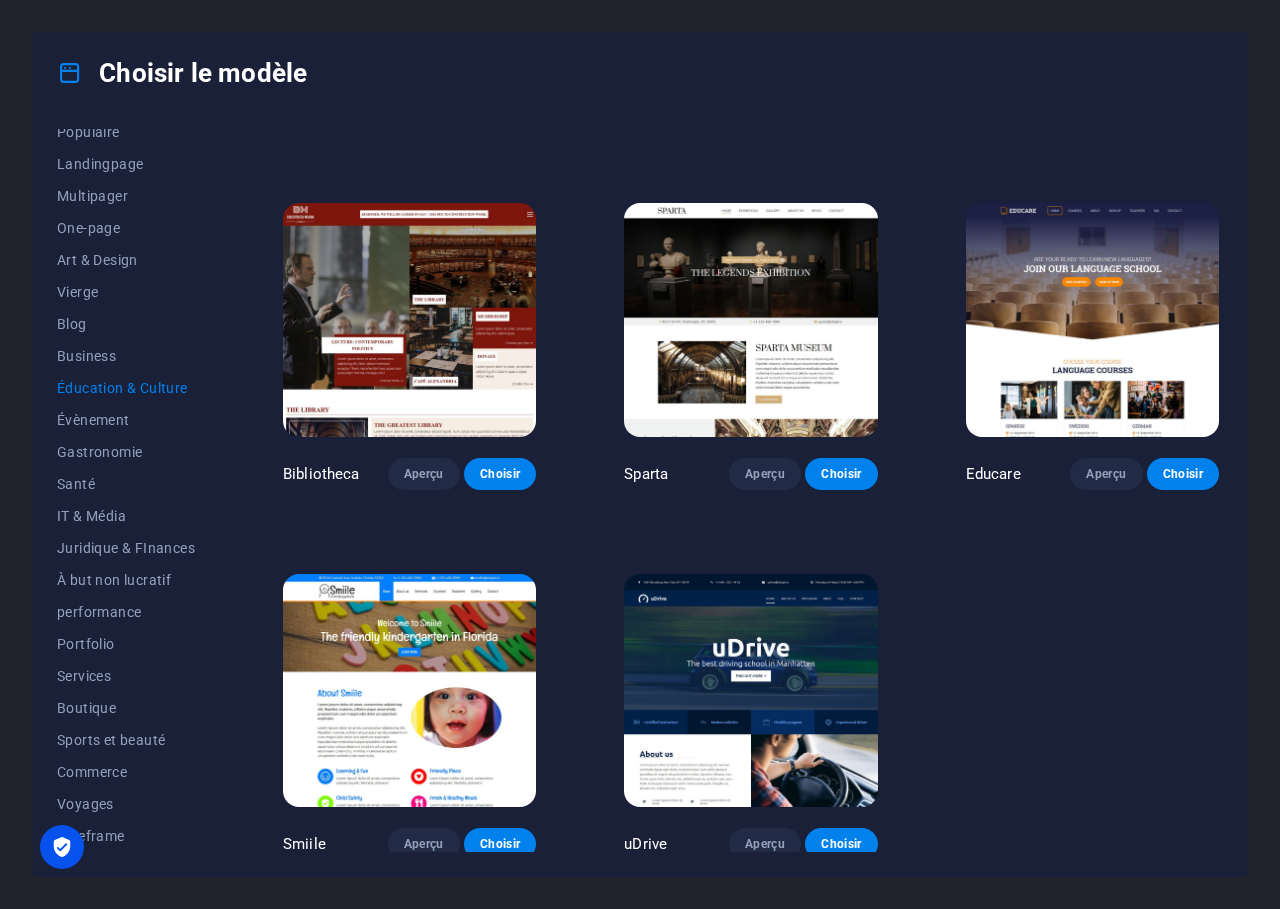 scroll, scrollTop: 301, scrollLeft: 0, axis: vertical 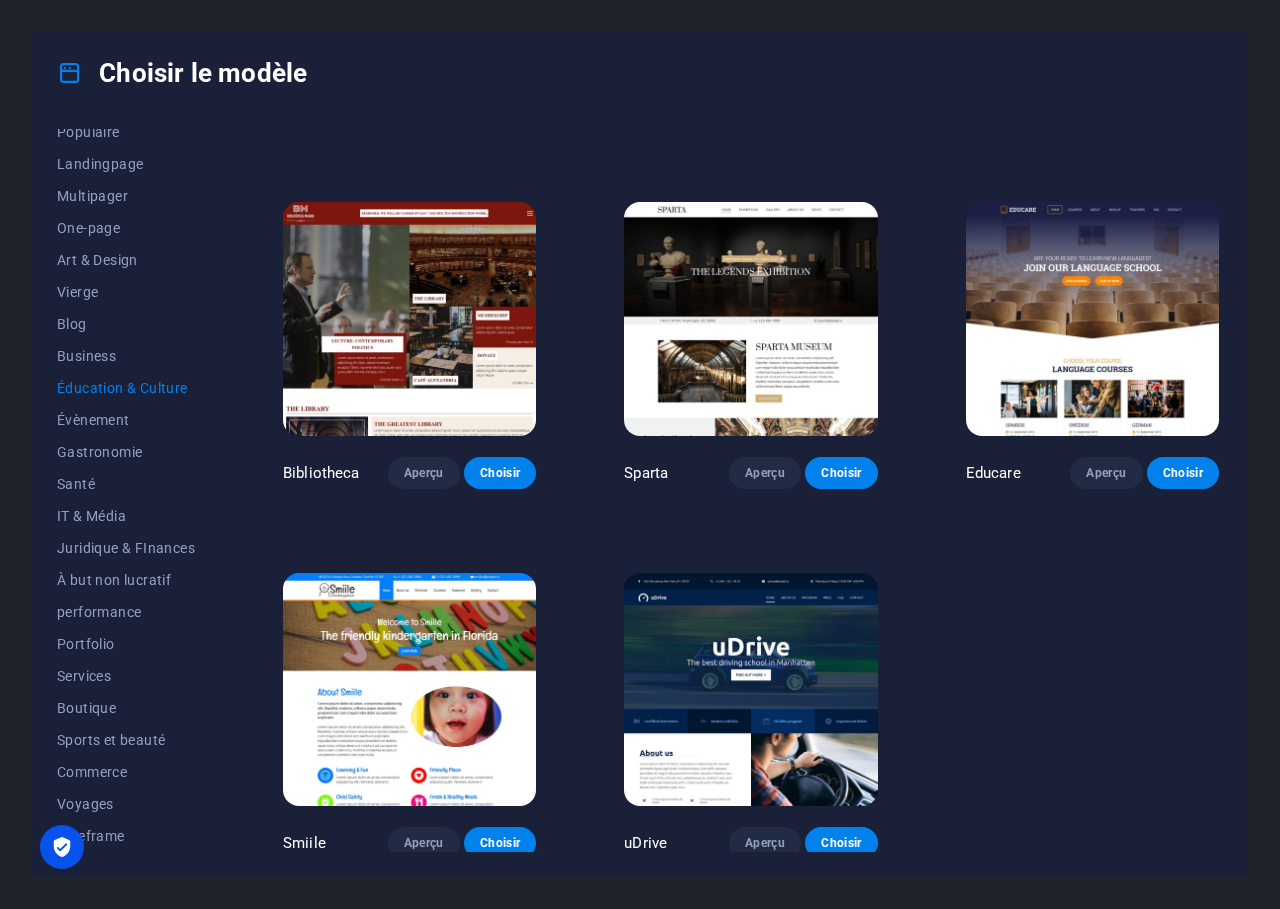 click at bounding box center [750, 318] 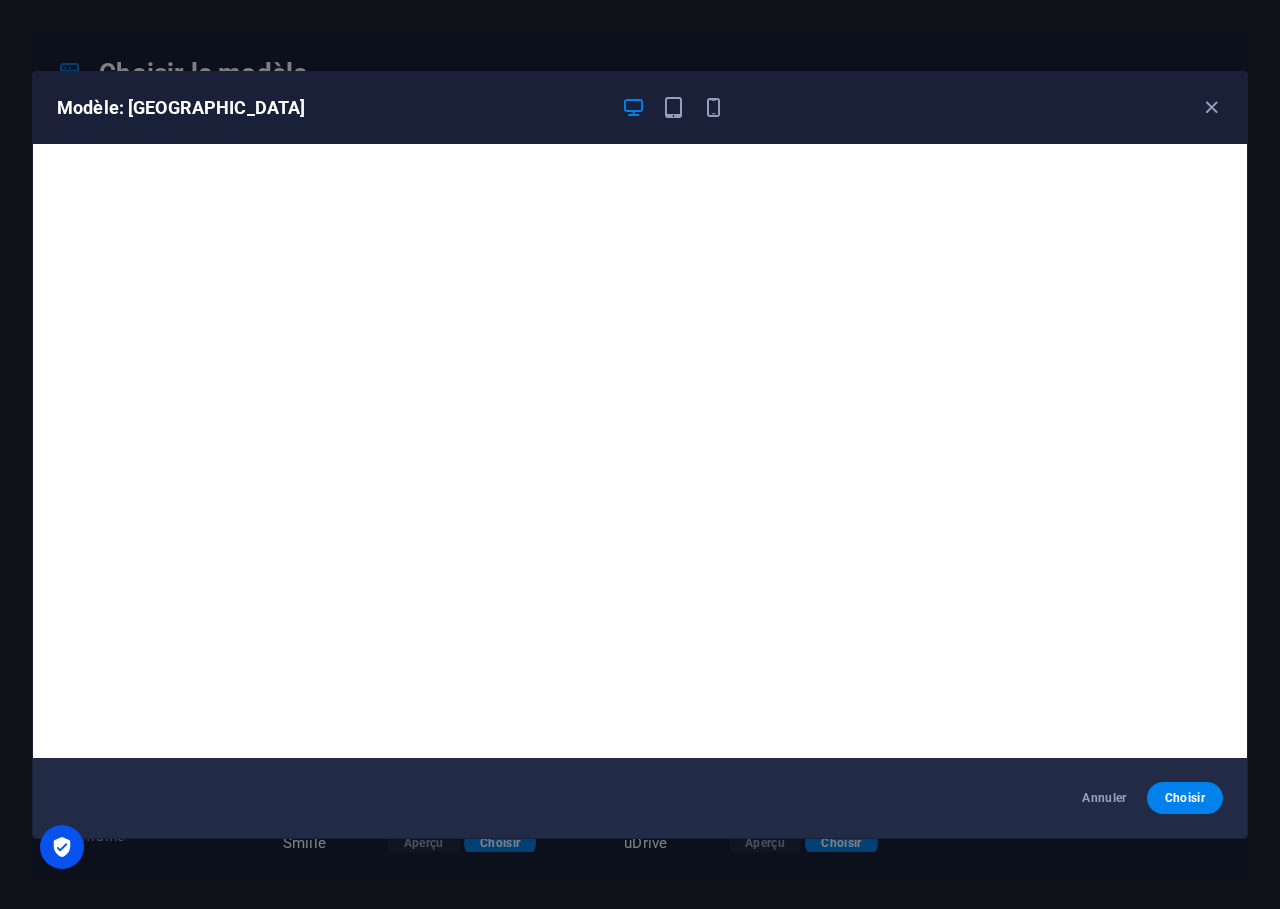 click at bounding box center [673, 108] 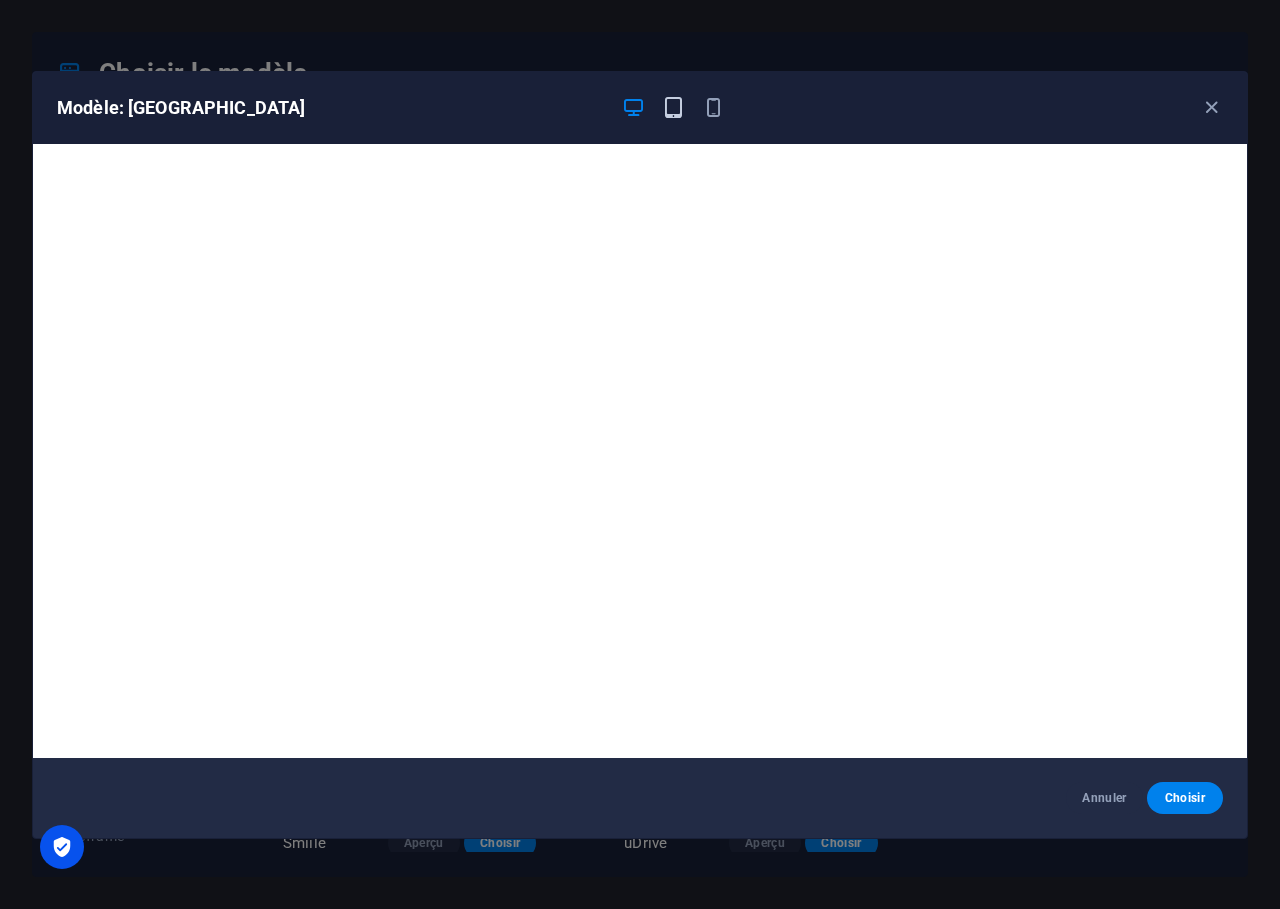 click at bounding box center (673, 107) 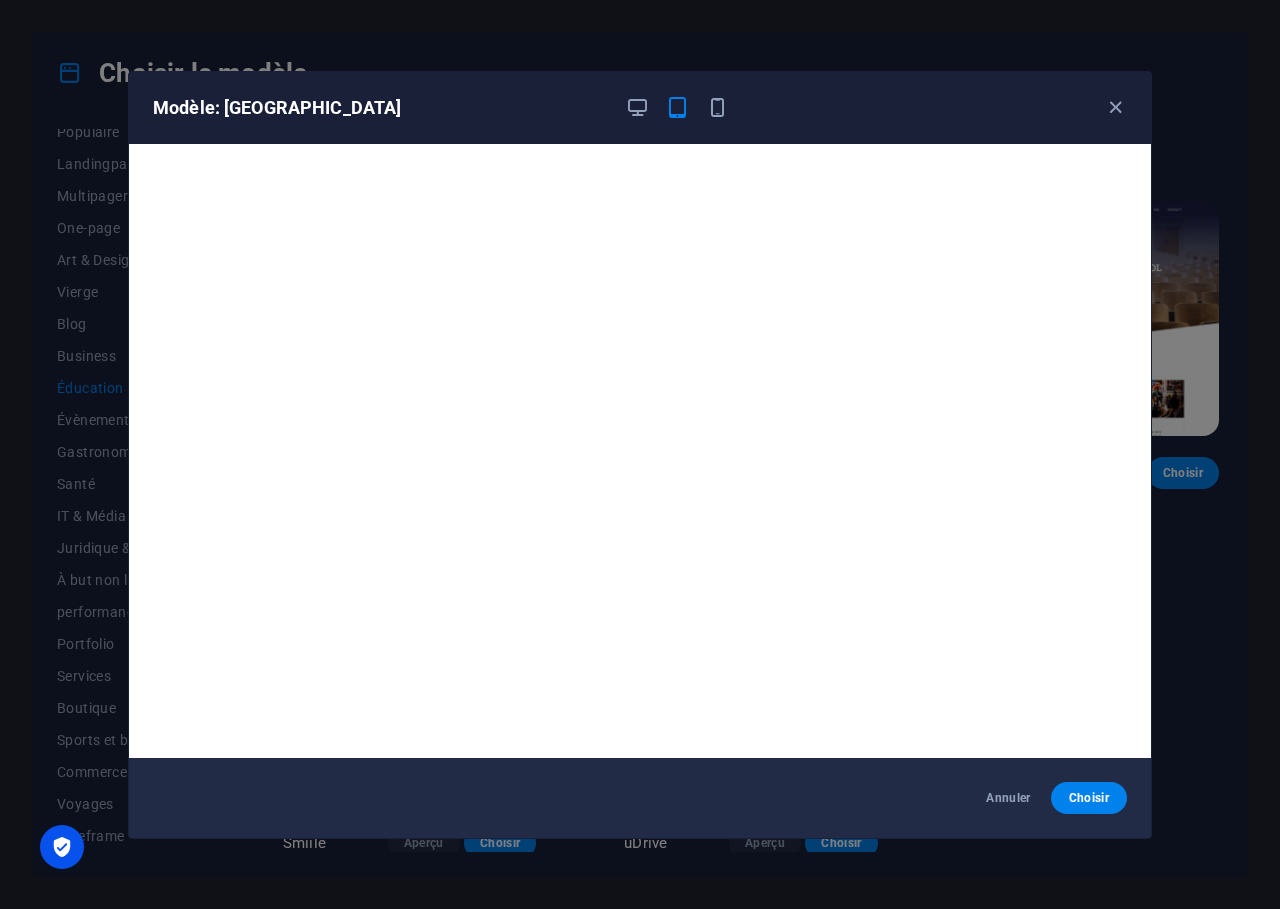 click on "Modèle: [GEOGRAPHIC_DATA]" at bounding box center [628, 108] 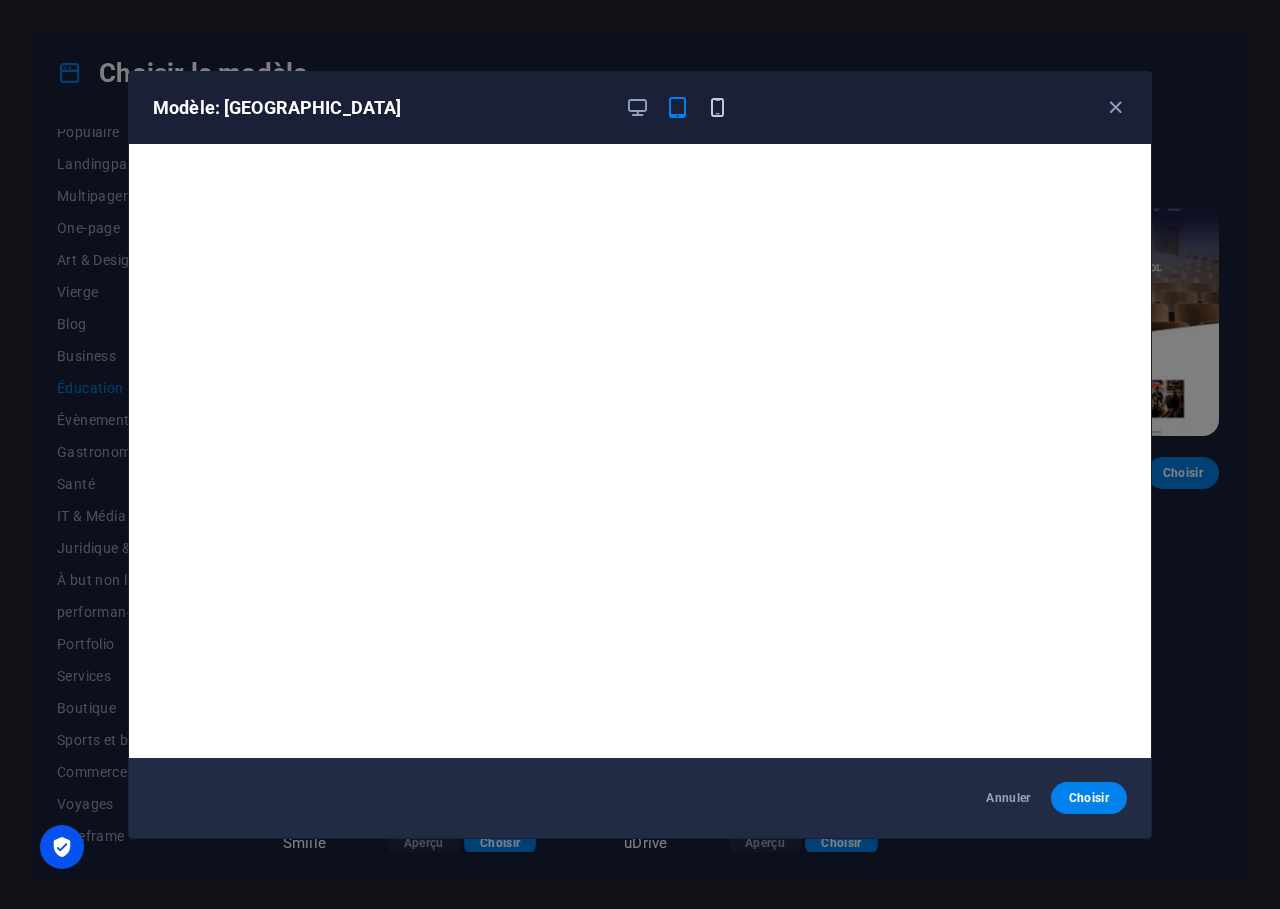 click at bounding box center [717, 107] 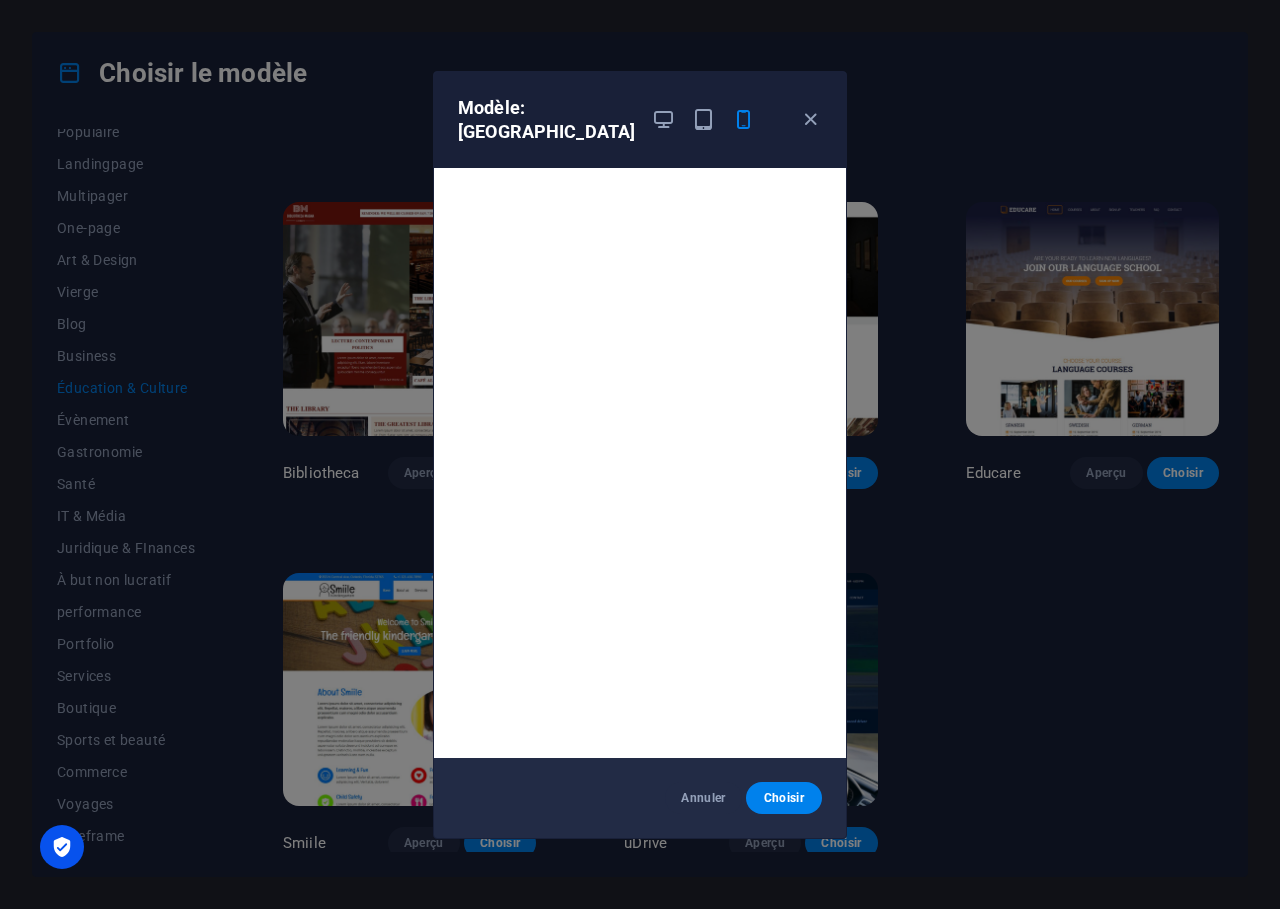 scroll, scrollTop: 5, scrollLeft: 0, axis: vertical 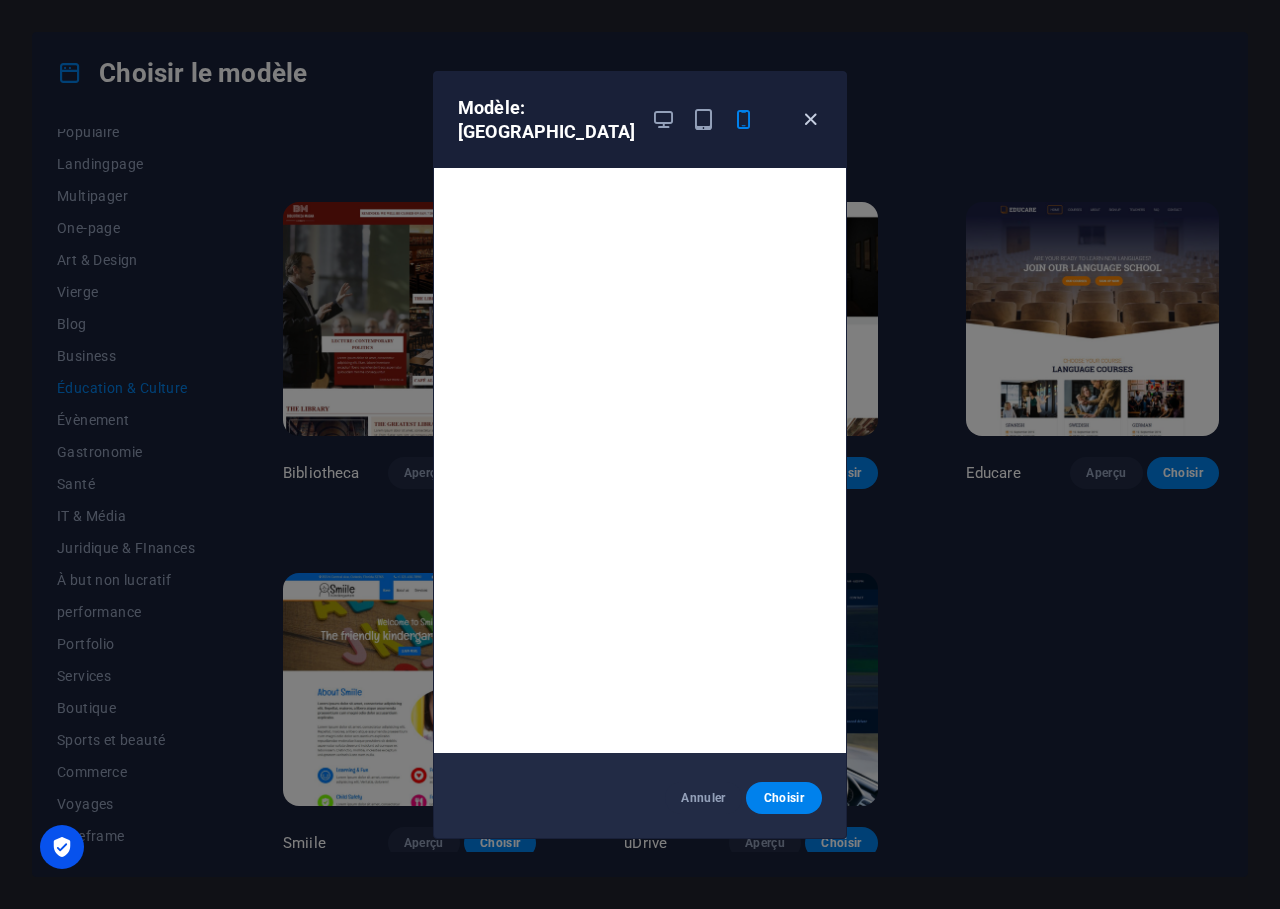 click at bounding box center (810, 119) 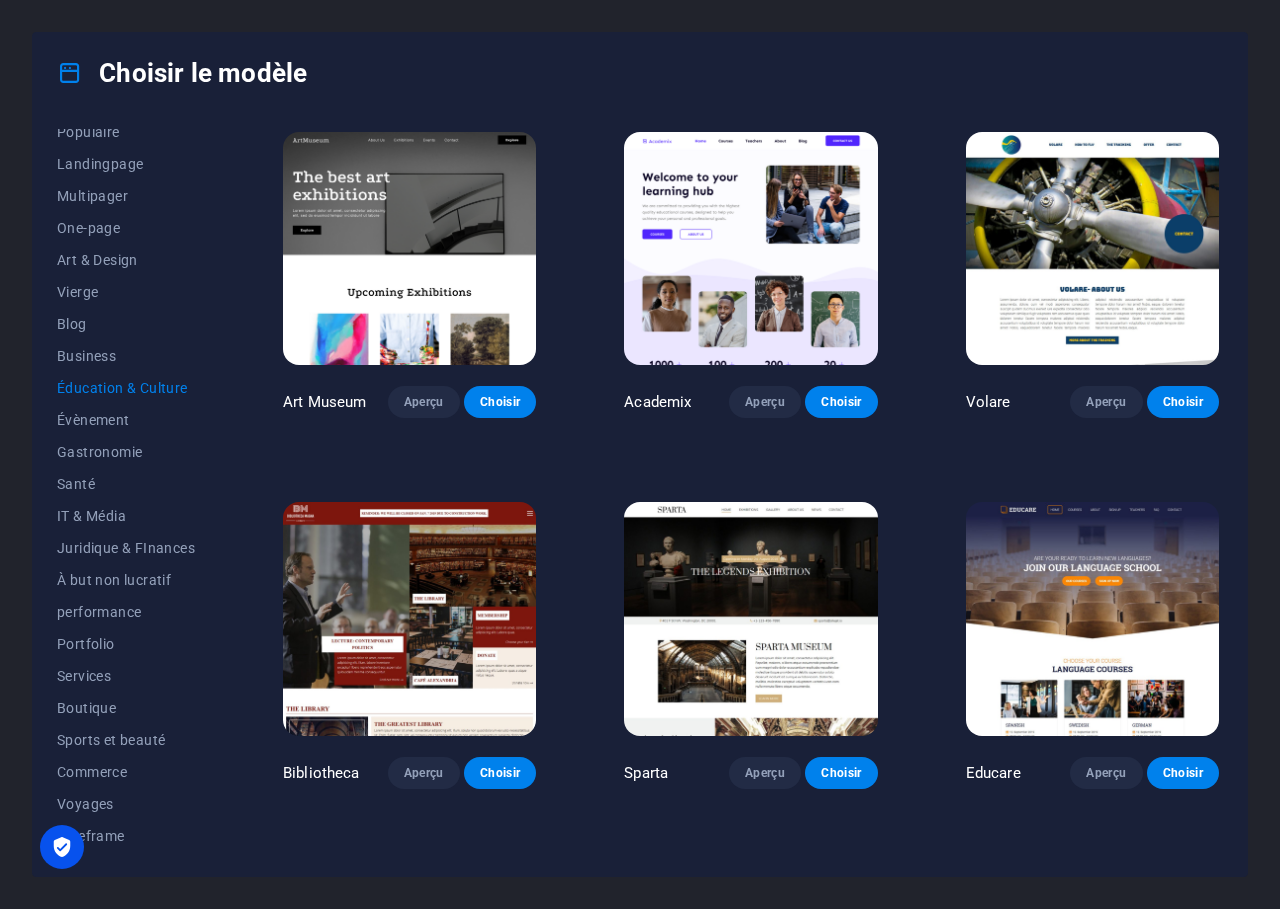 scroll, scrollTop: 0, scrollLeft: 0, axis: both 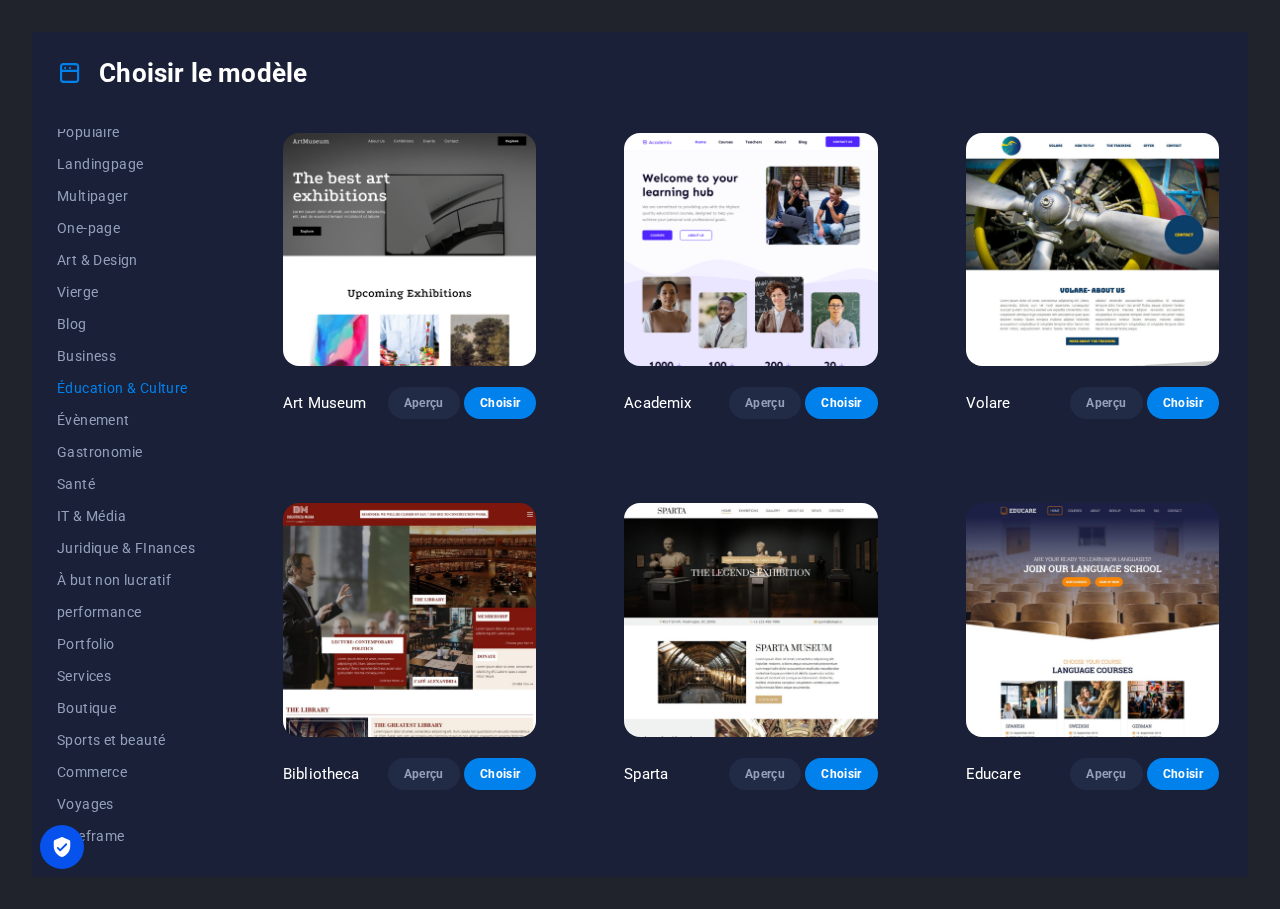 click at bounding box center (409, 619) 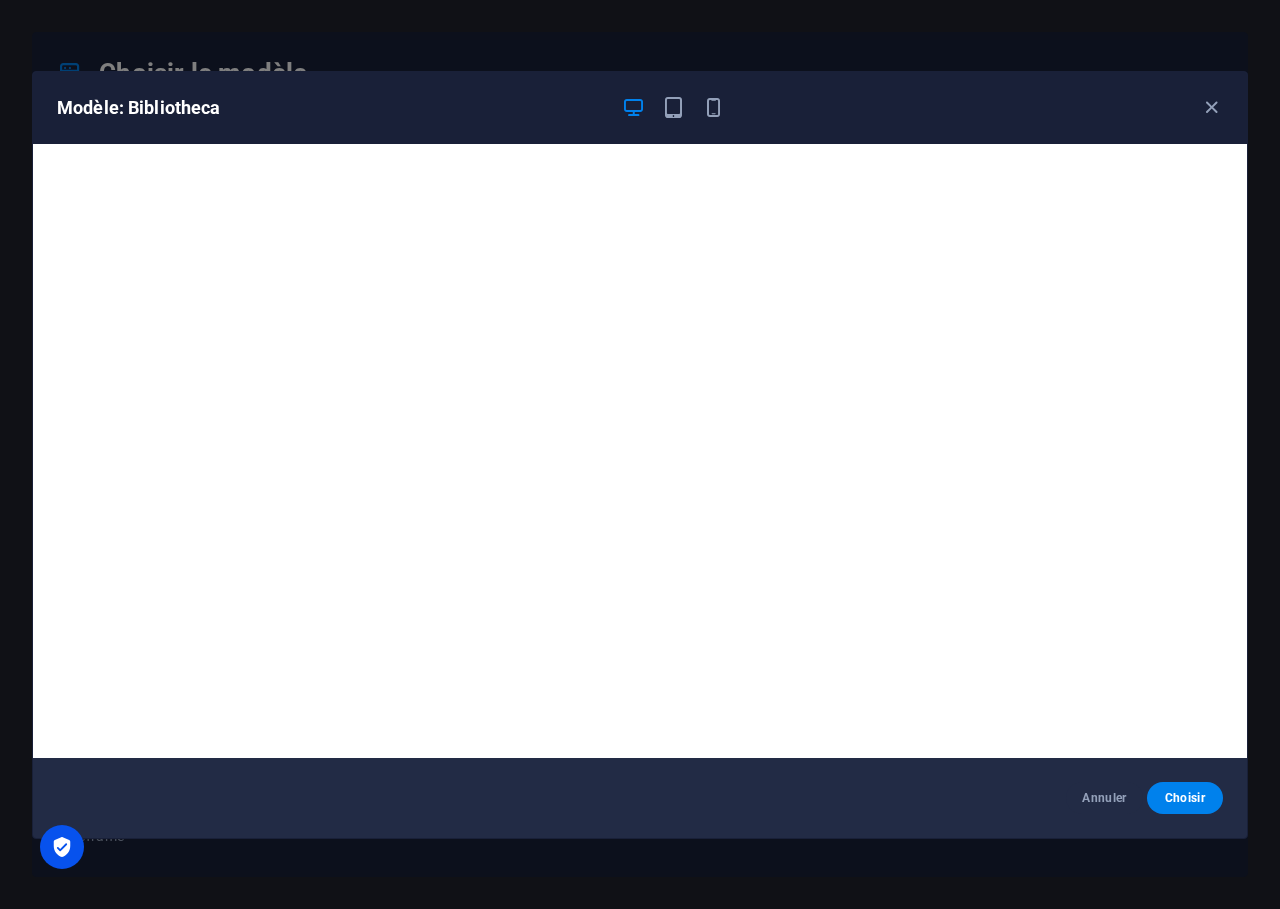 scroll, scrollTop: 5, scrollLeft: 0, axis: vertical 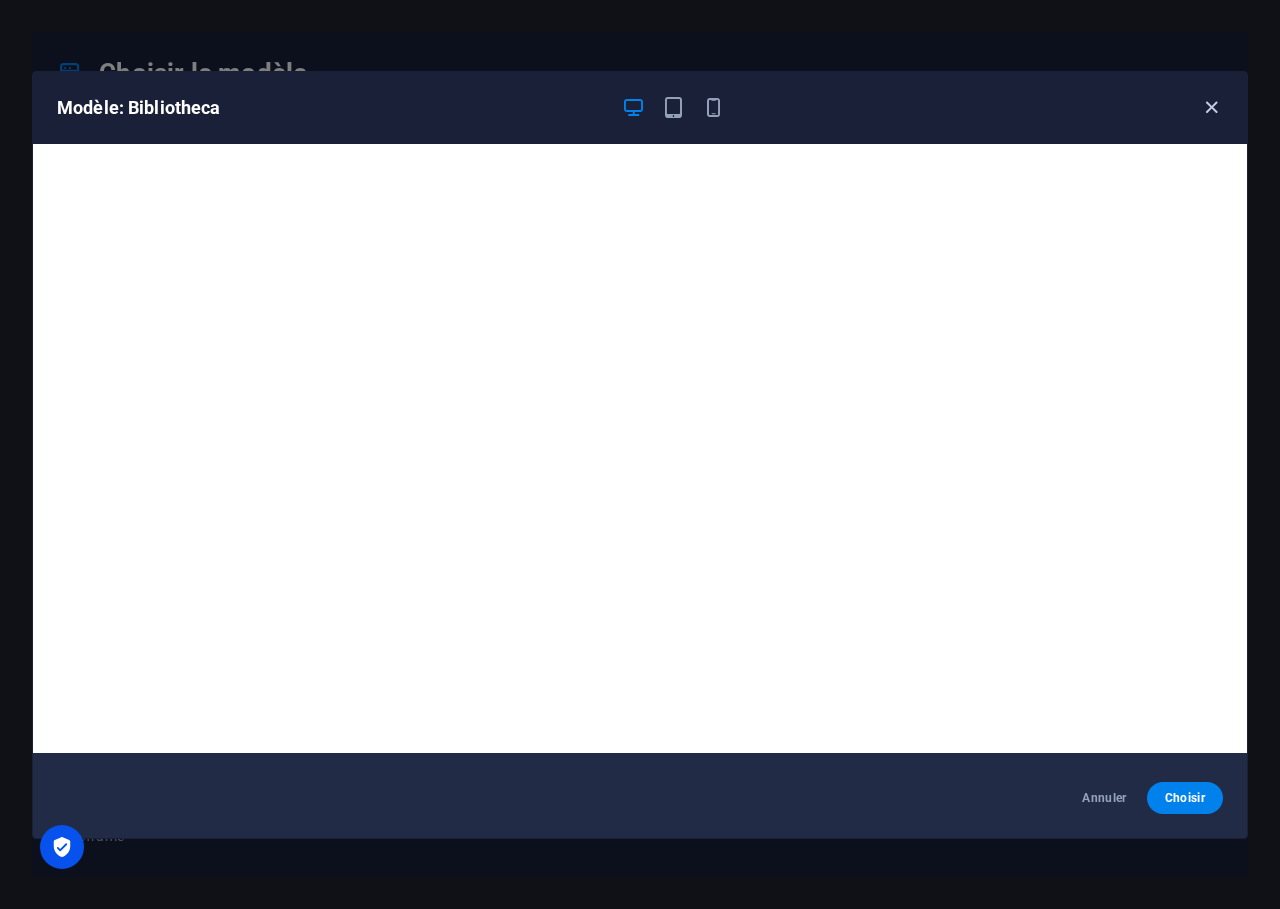 click at bounding box center [1211, 107] 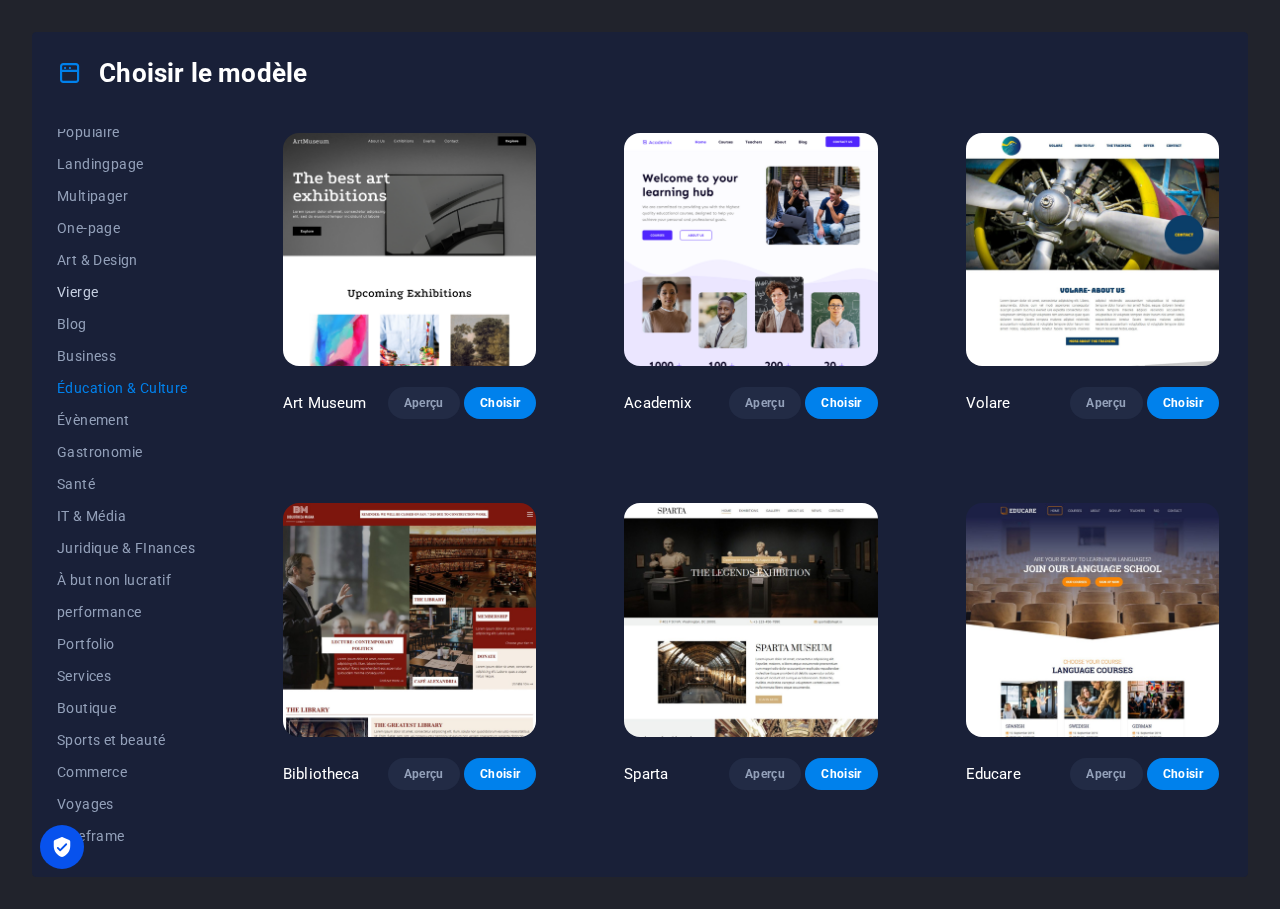 scroll, scrollTop: 0, scrollLeft: 0, axis: both 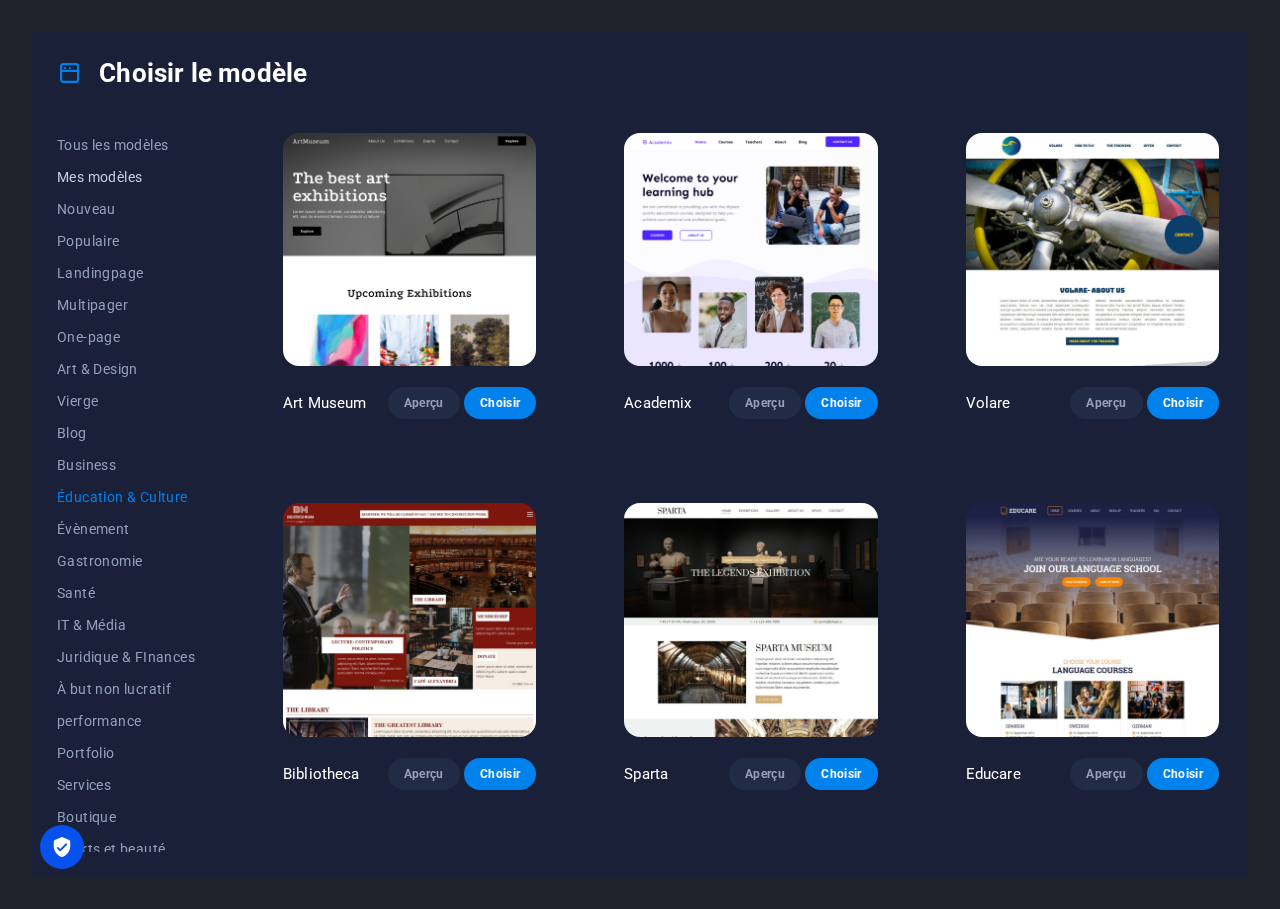 click on "Mes modèles" at bounding box center (126, 177) 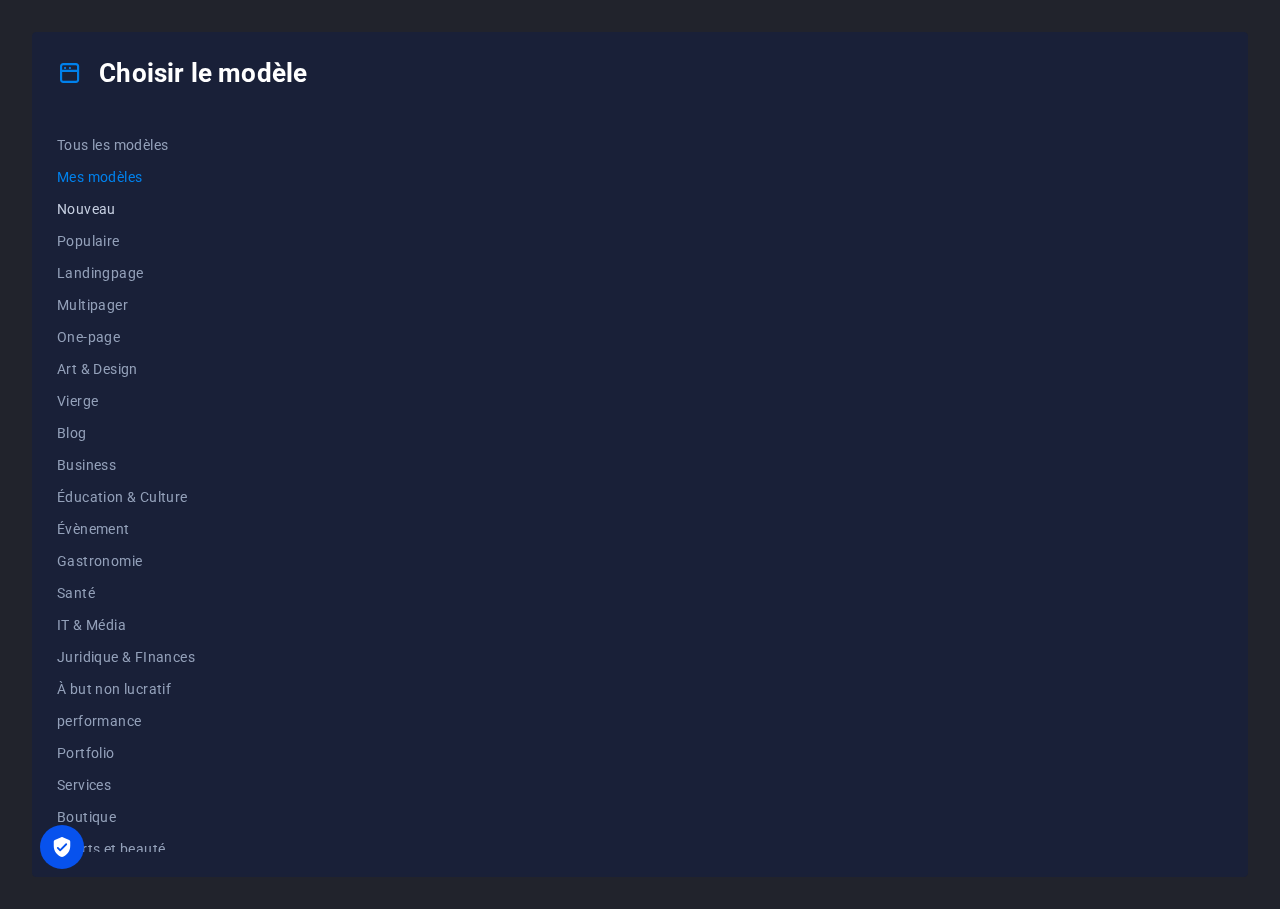 click on "Nouveau" at bounding box center [126, 209] 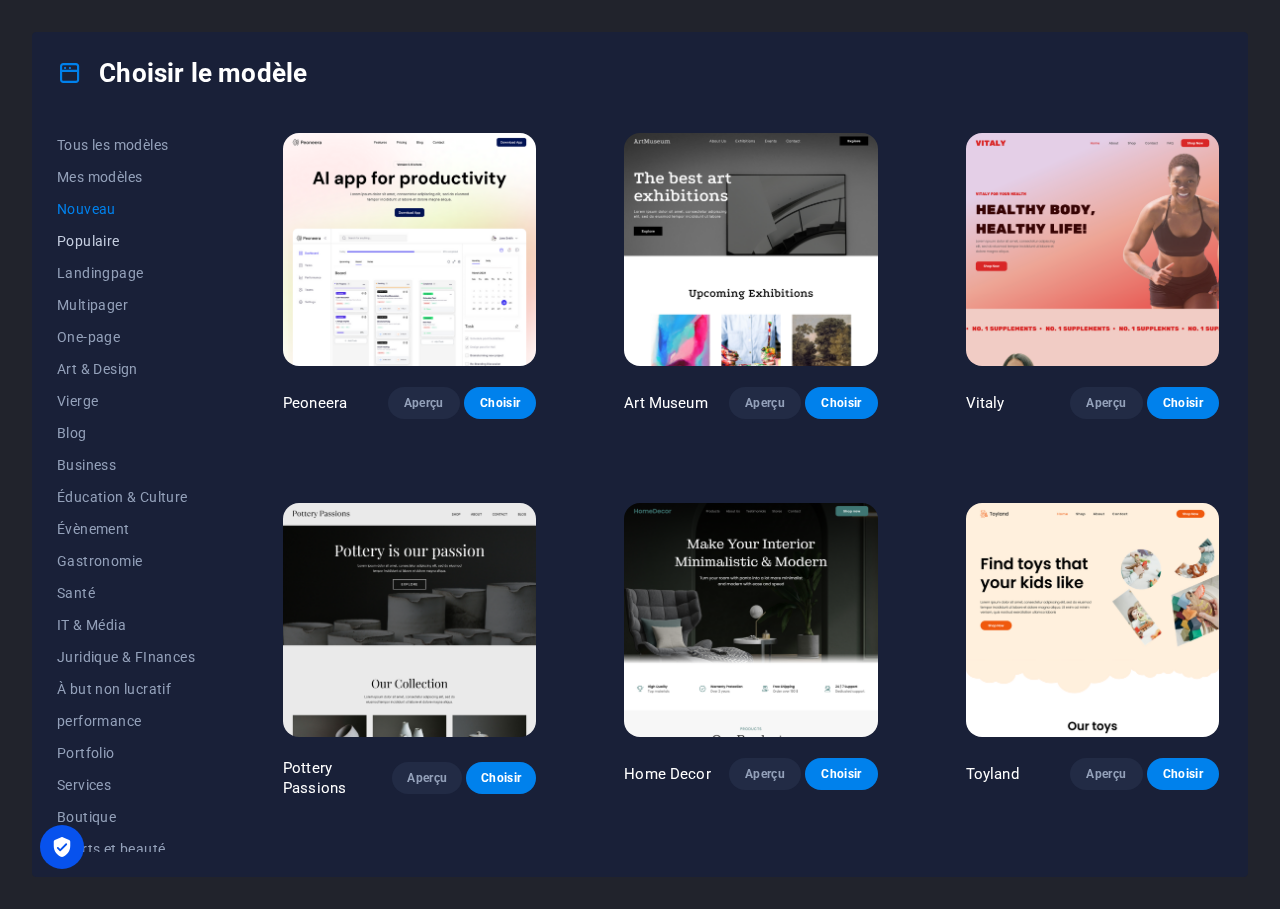 click on "Populaire" at bounding box center (126, 241) 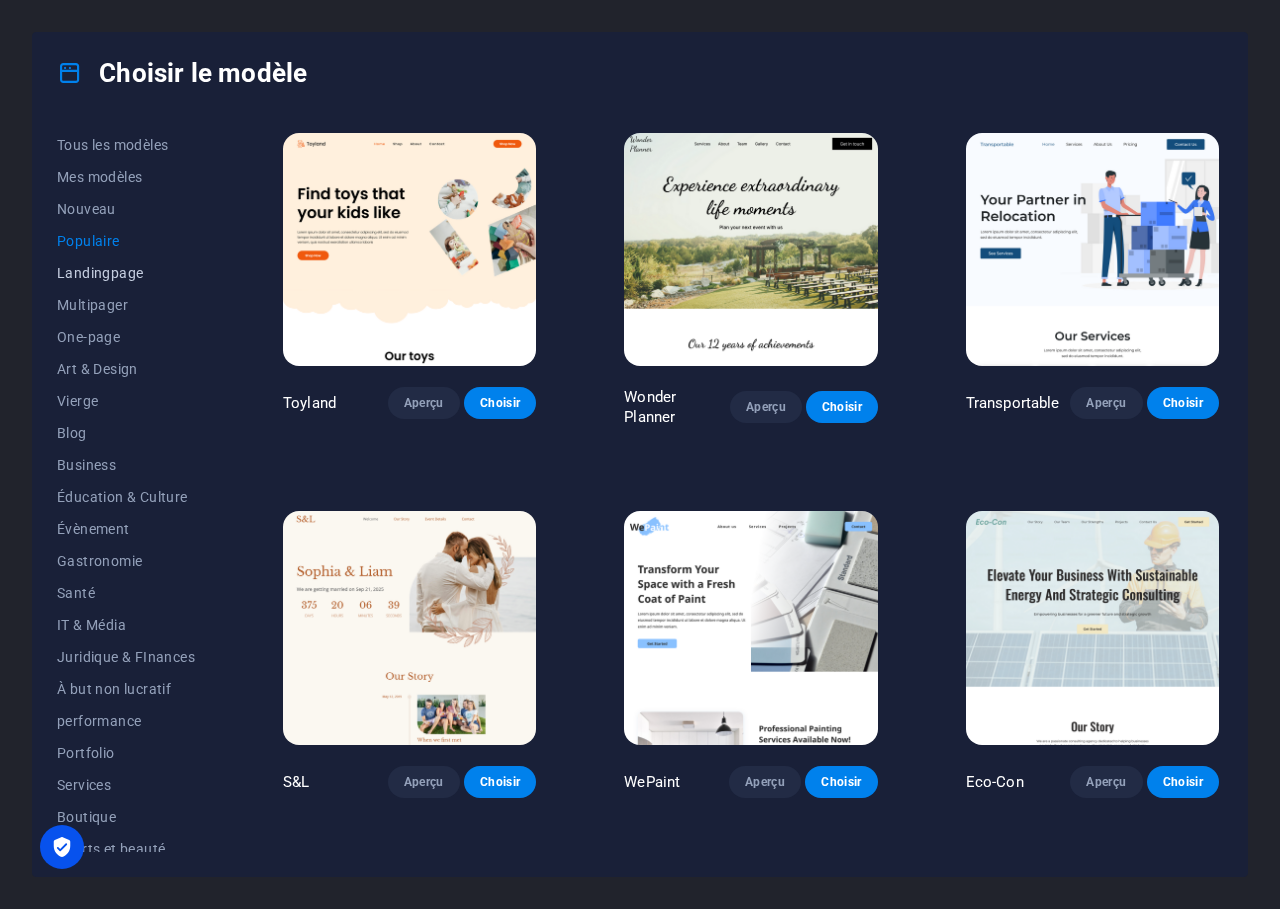 click on "Landingpage" at bounding box center (126, 273) 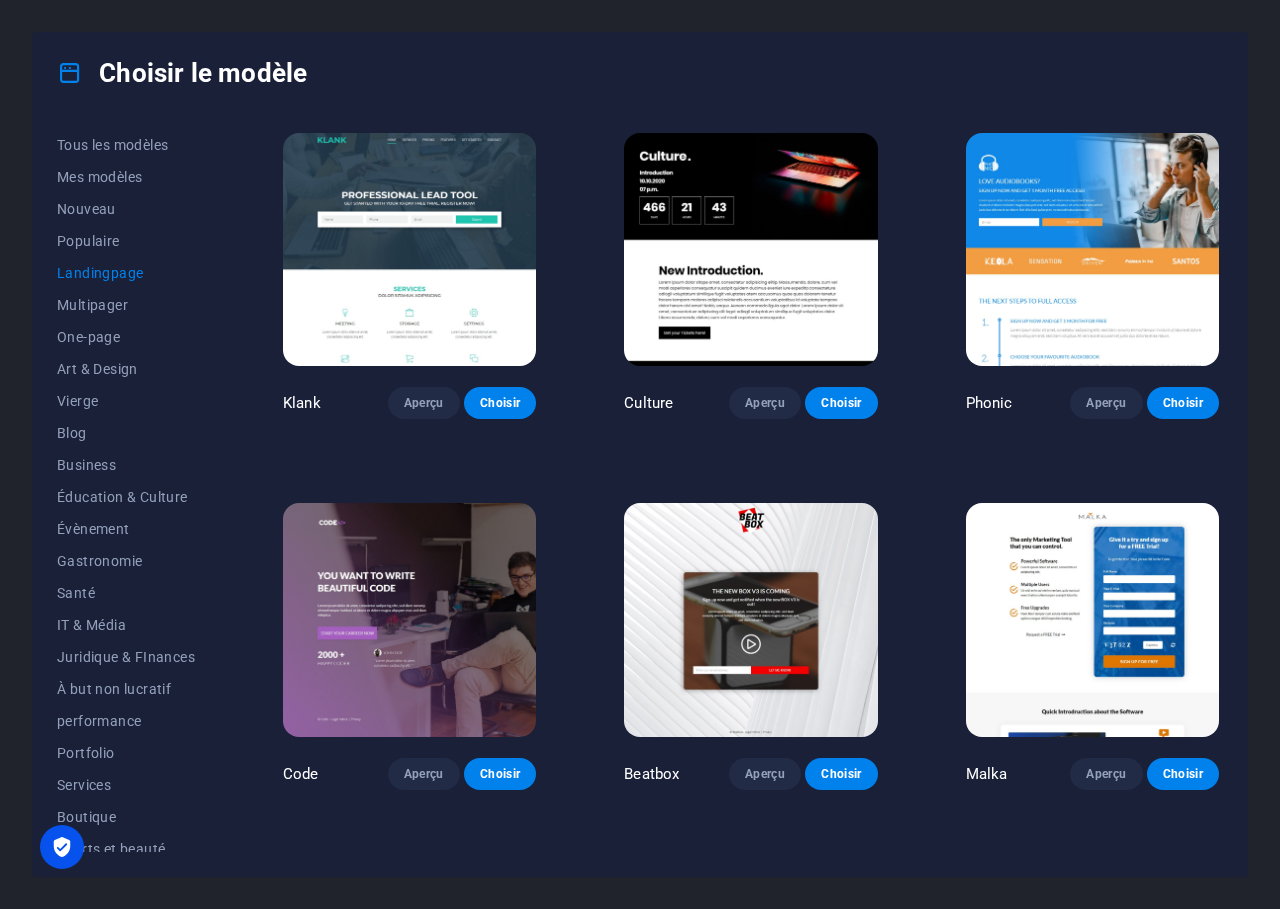 click at bounding box center [409, 249] 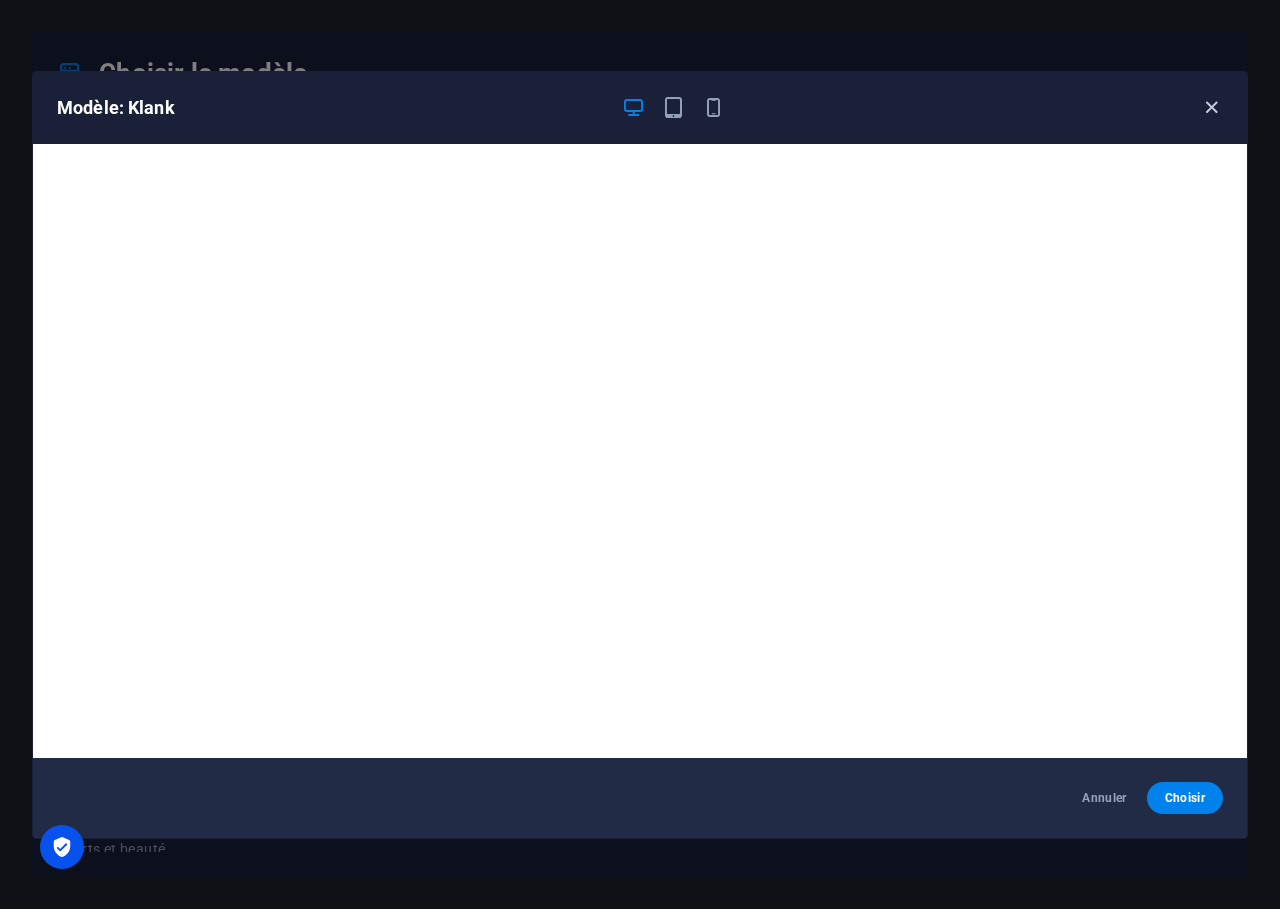 click at bounding box center [1211, 107] 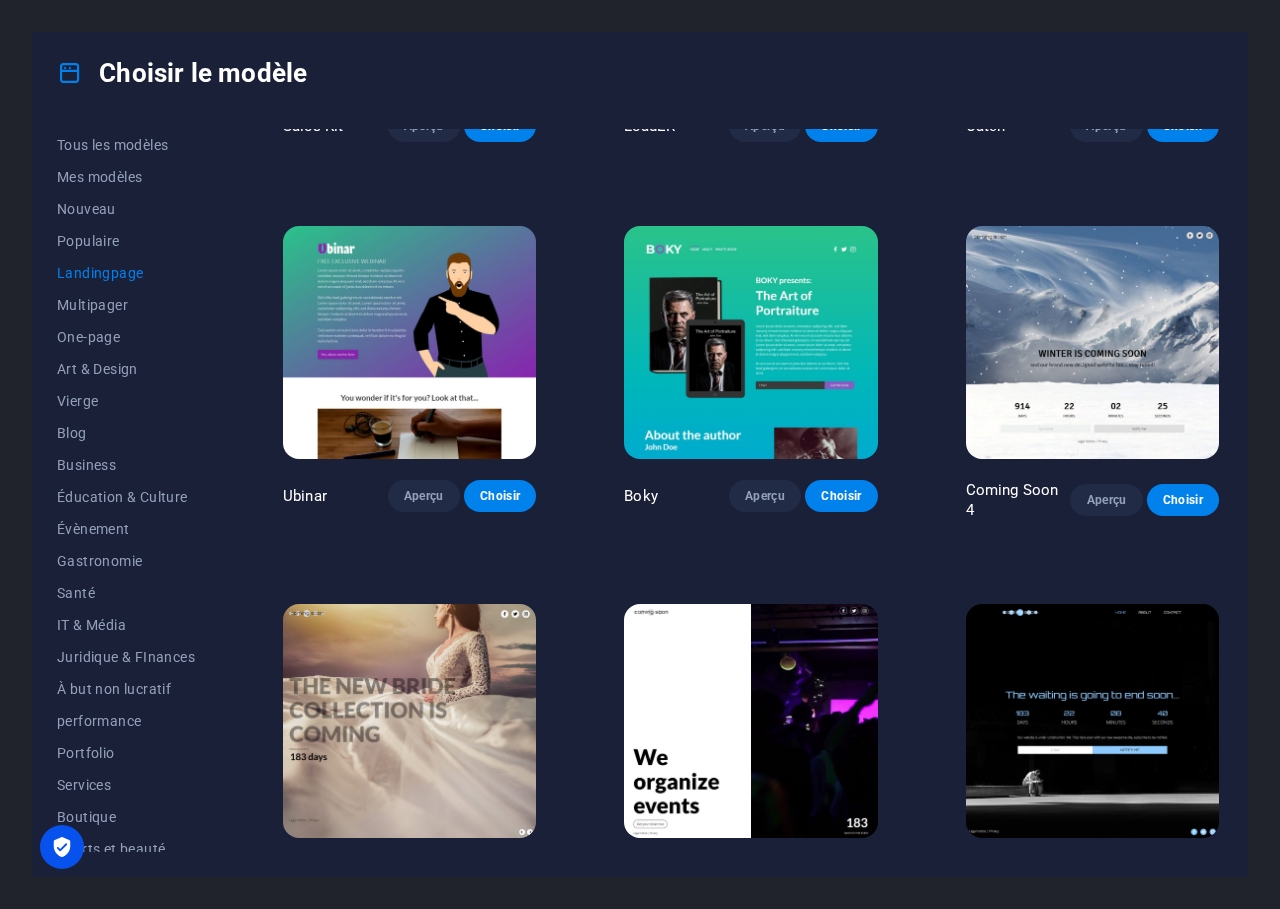 scroll, scrollTop: 2524, scrollLeft: 0, axis: vertical 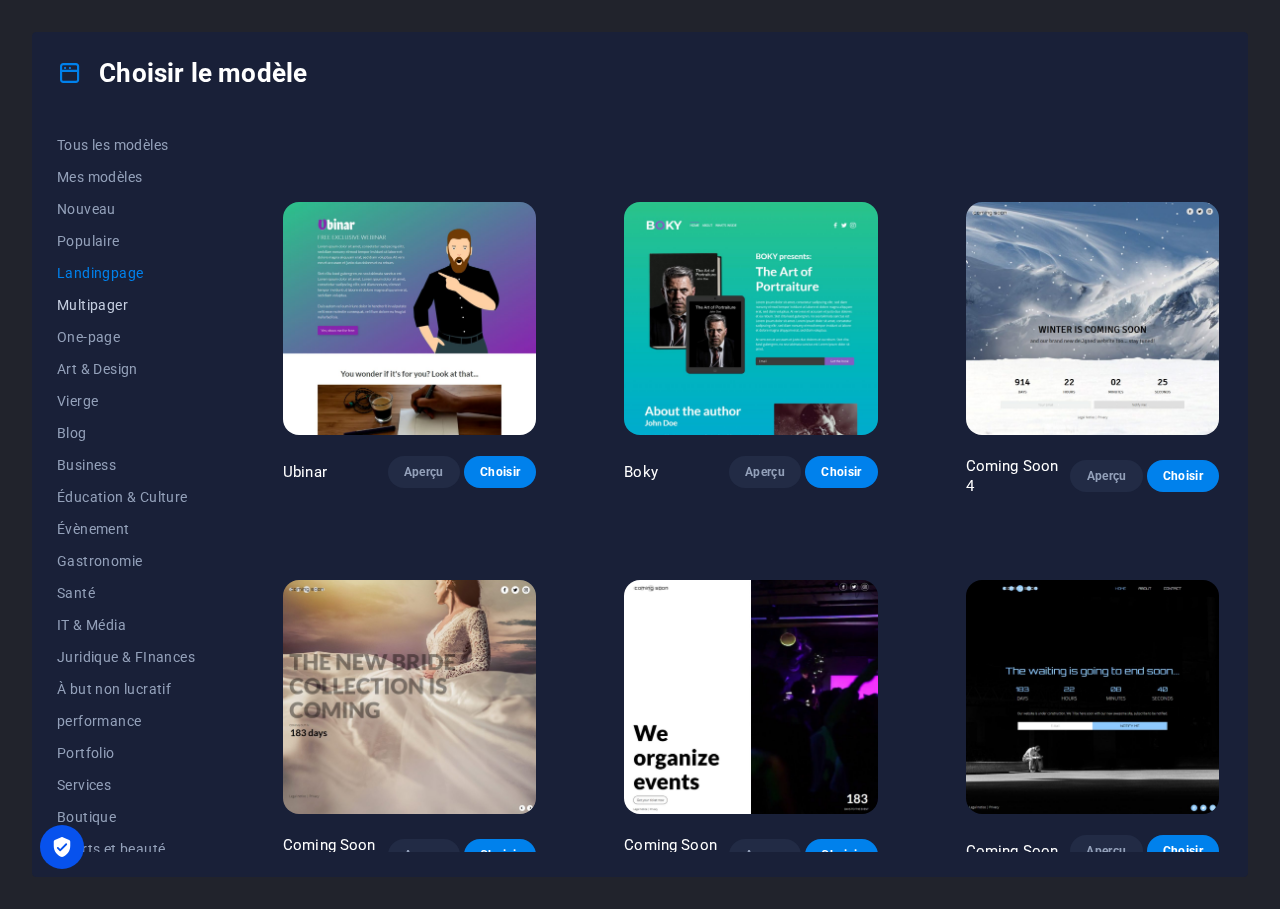 click on "Multipager" at bounding box center [126, 305] 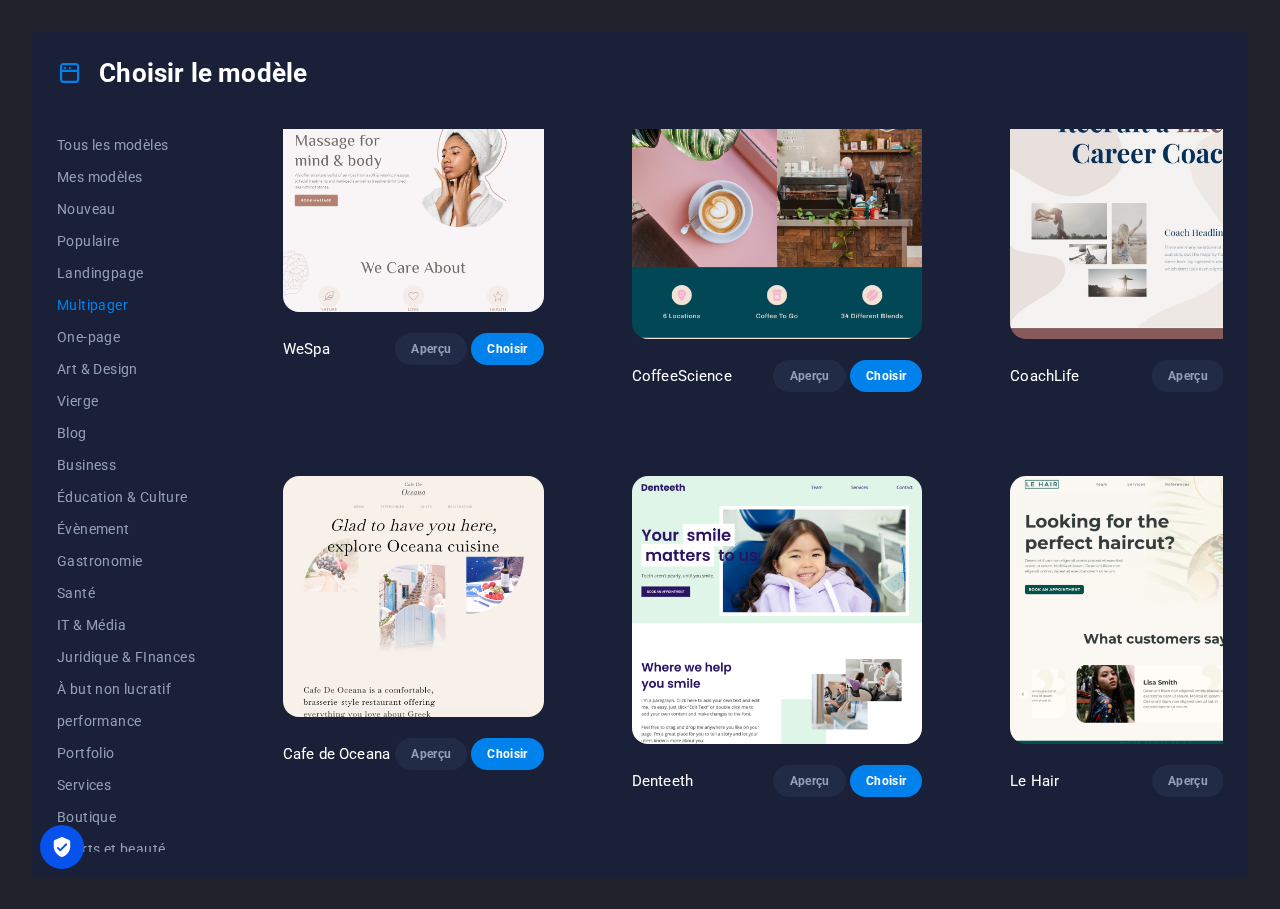 scroll, scrollTop: 2924, scrollLeft: 0, axis: vertical 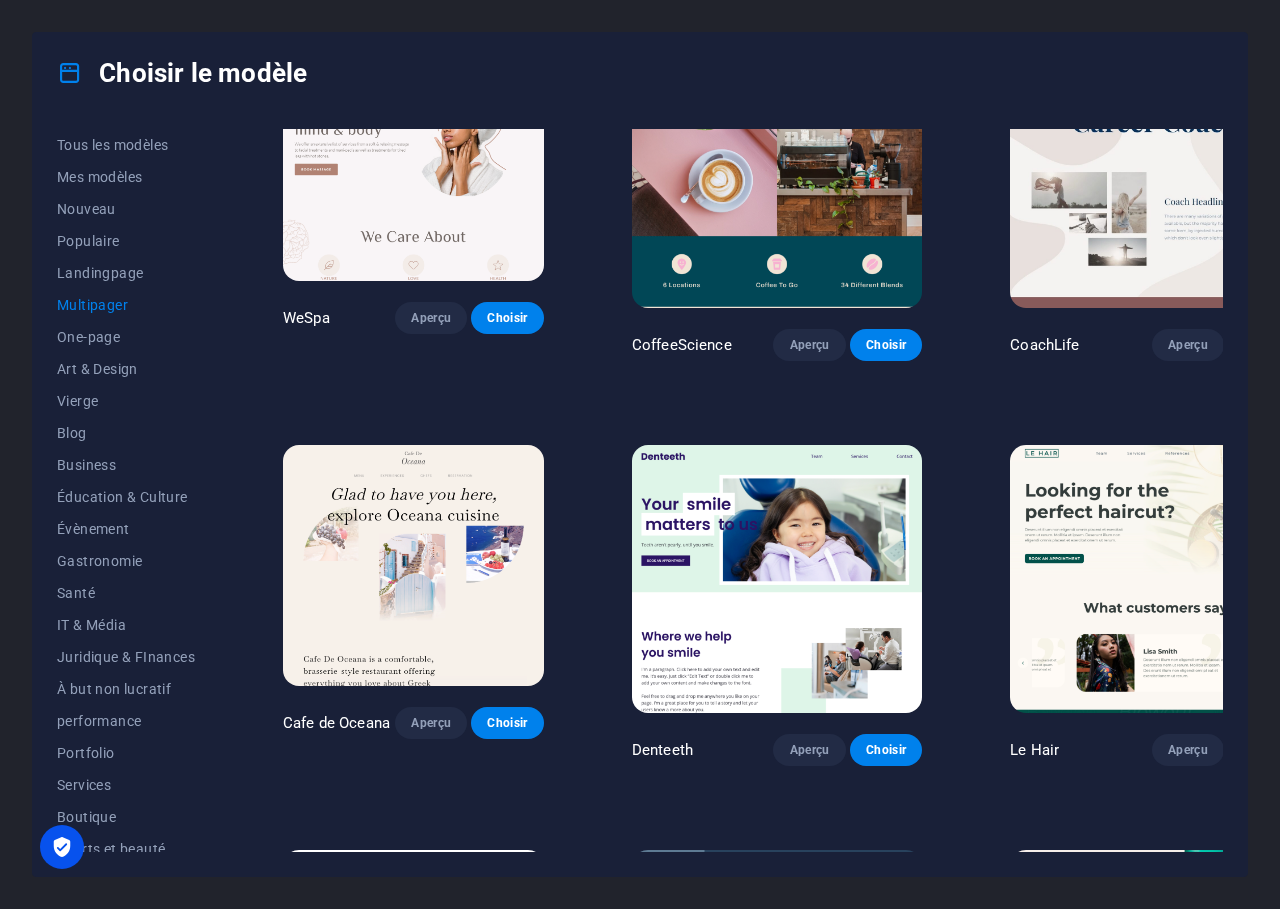 click at bounding box center [1155, 984] 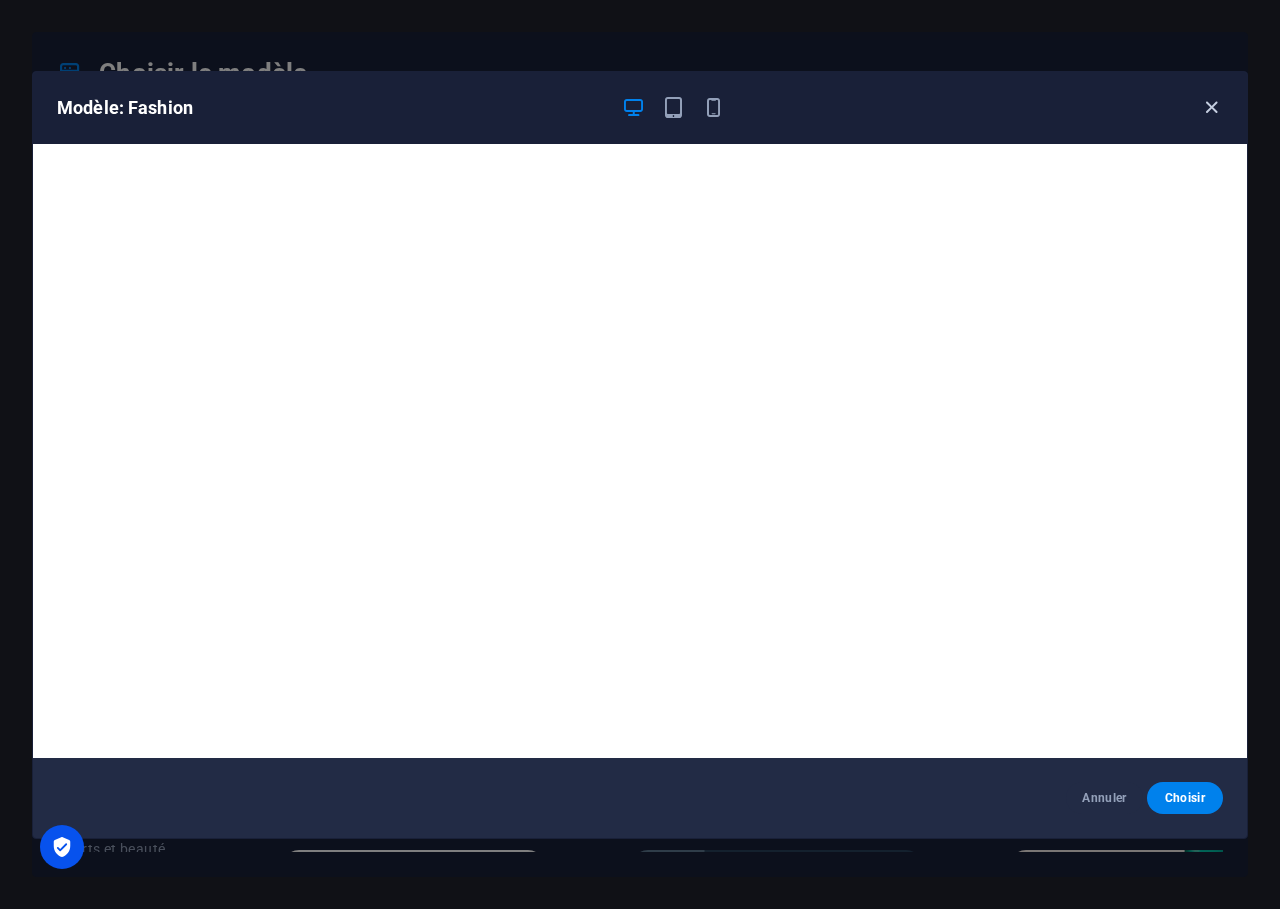 click at bounding box center (1211, 107) 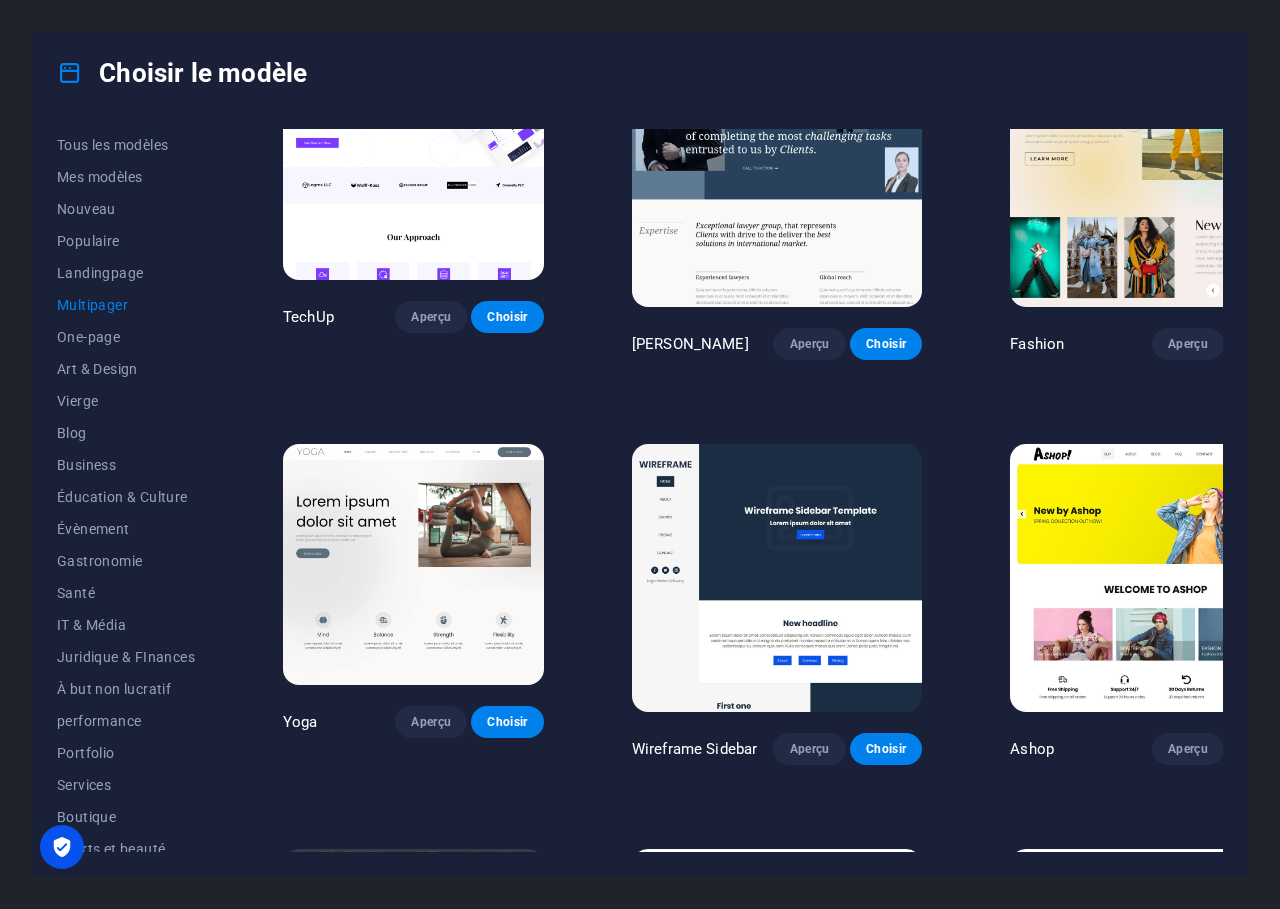 scroll, scrollTop: 3824, scrollLeft: 0, axis: vertical 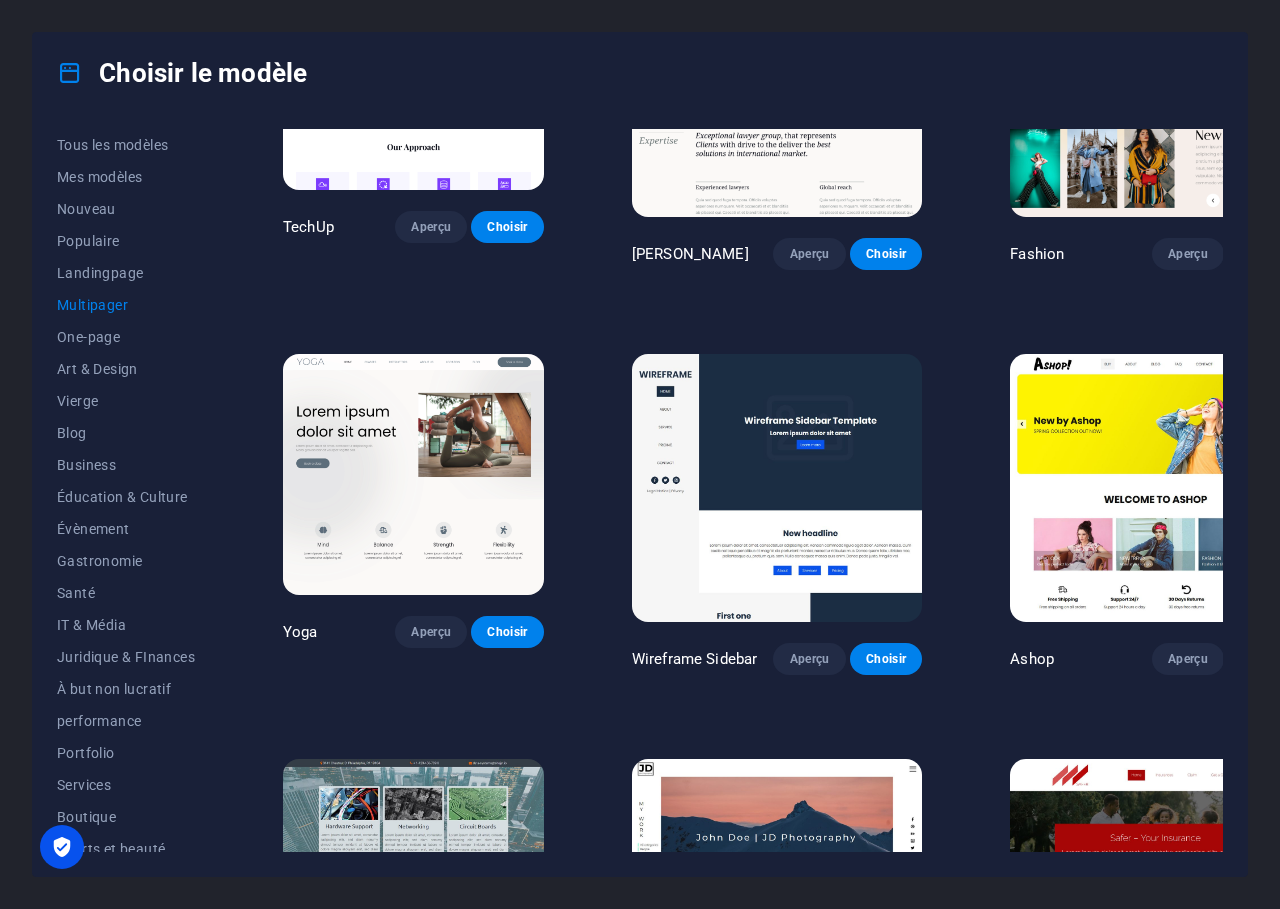 click at bounding box center [777, 893] 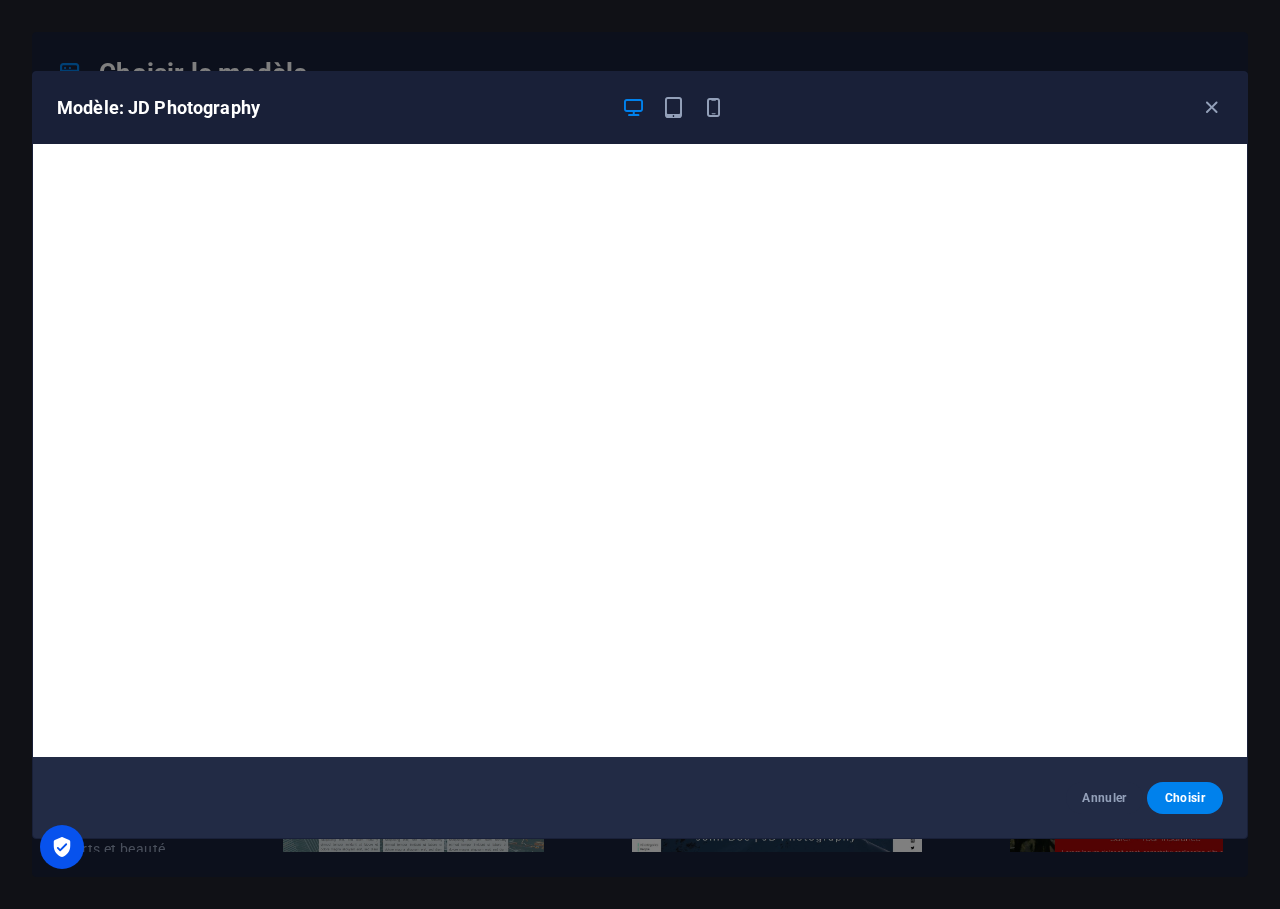 scroll, scrollTop: 0, scrollLeft: 0, axis: both 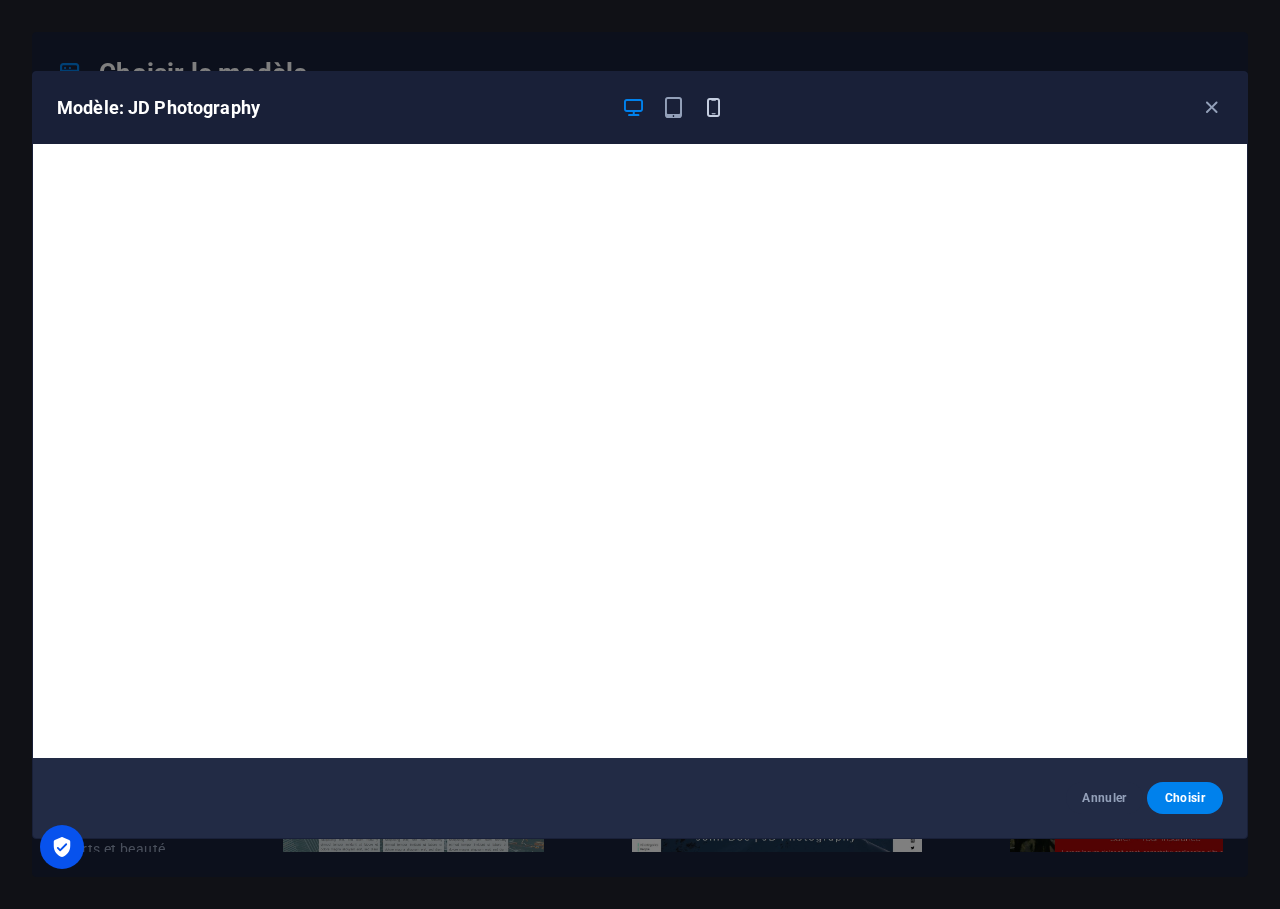 click at bounding box center (713, 107) 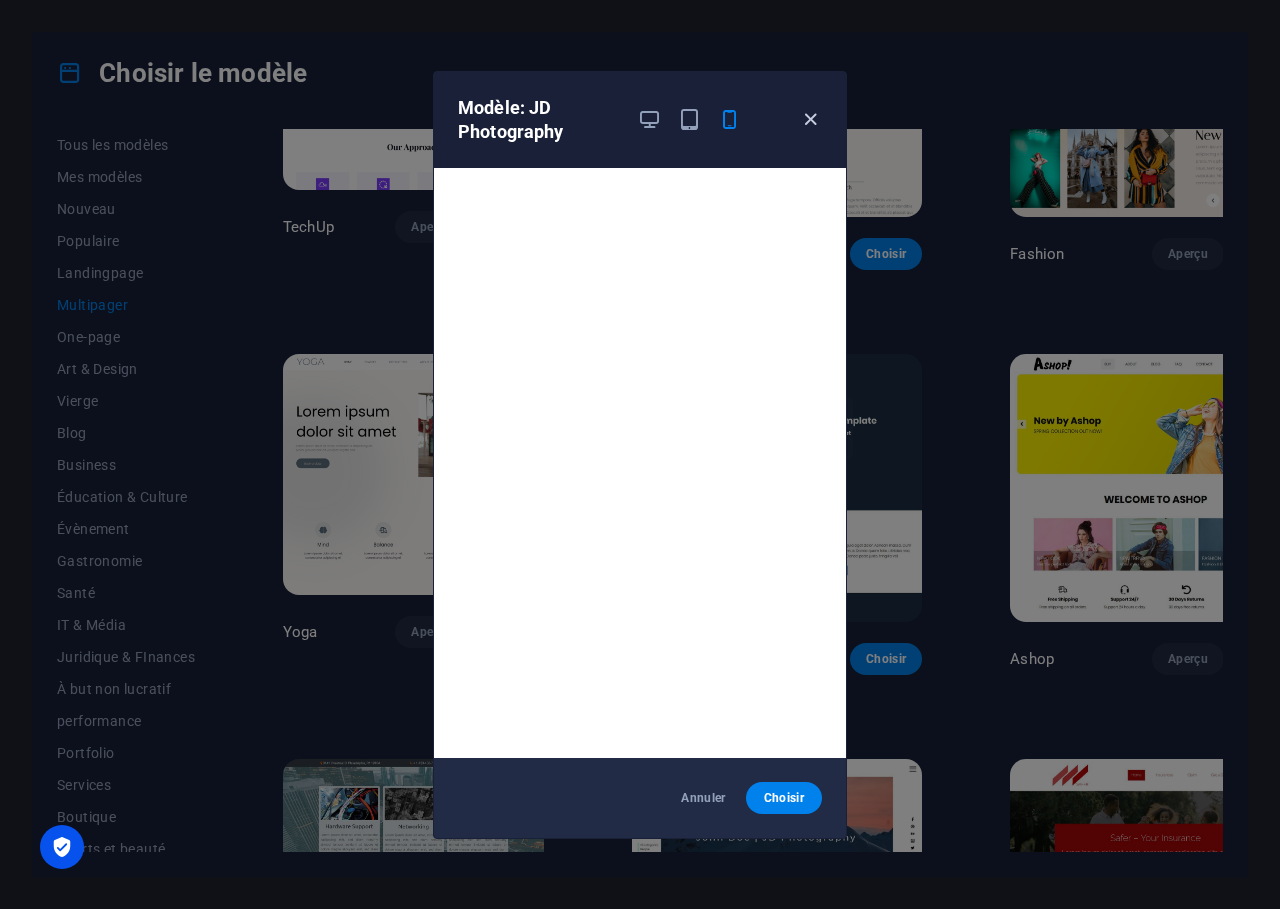 click at bounding box center (810, 119) 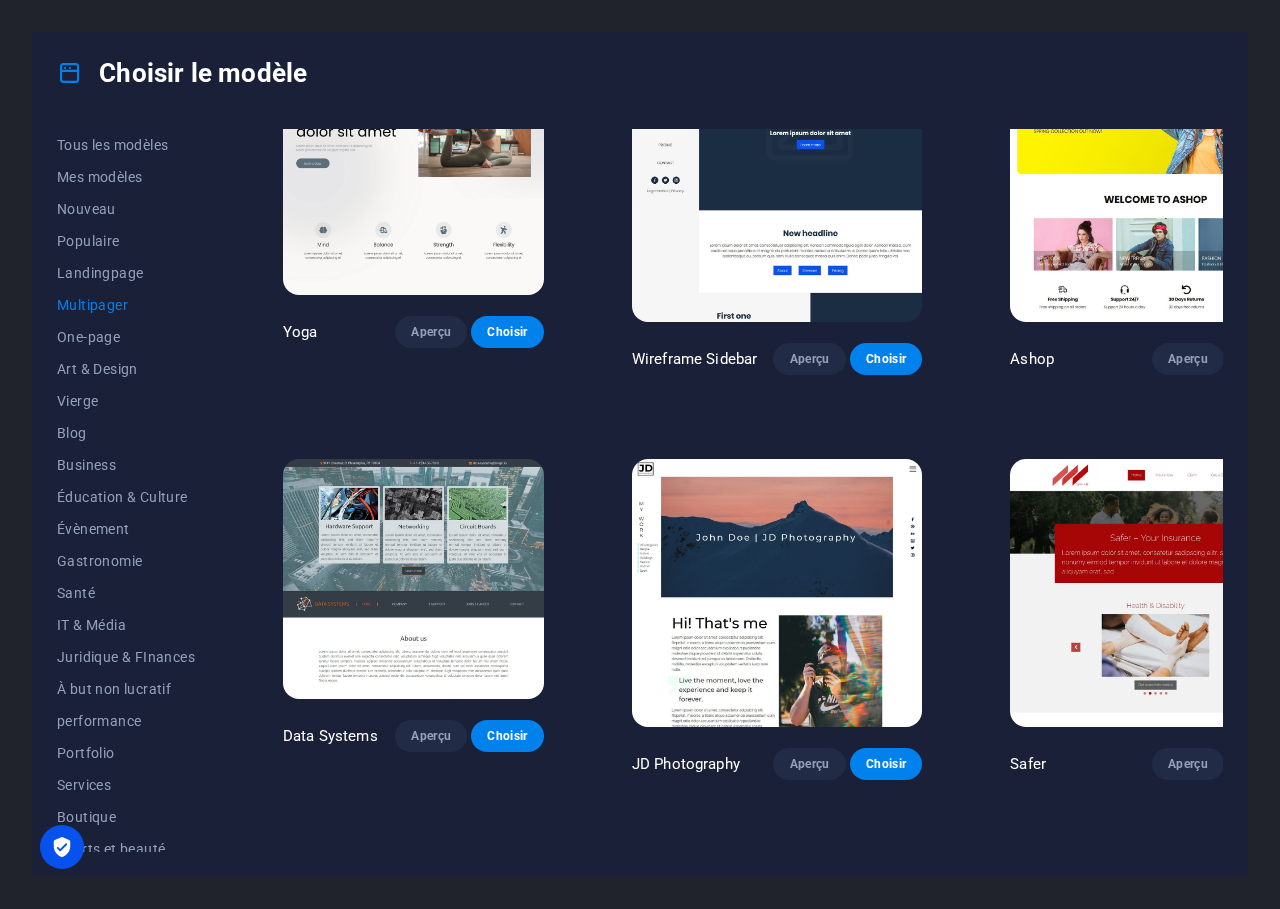 scroll, scrollTop: 4224, scrollLeft: 0, axis: vertical 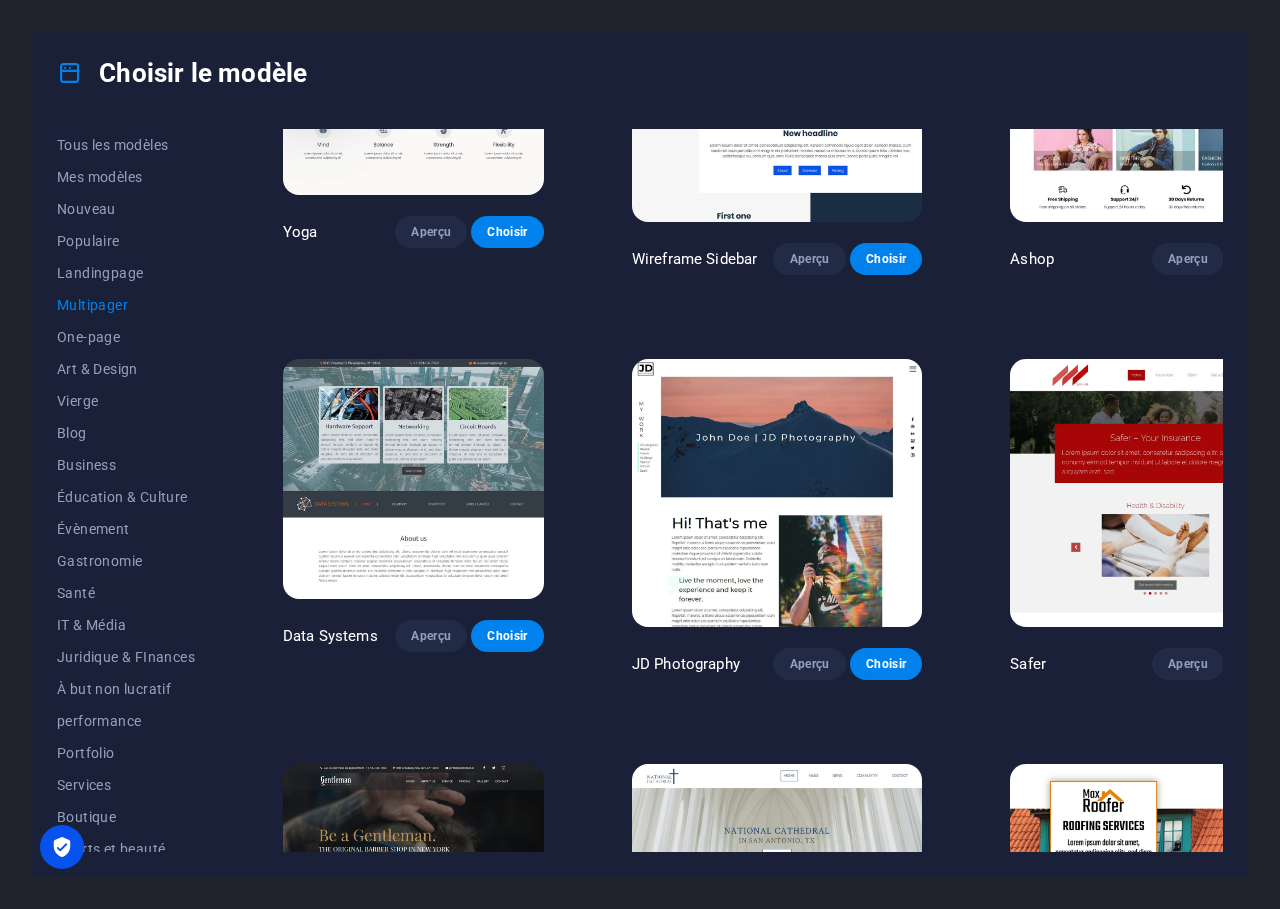 click at bounding box center (413, 884) 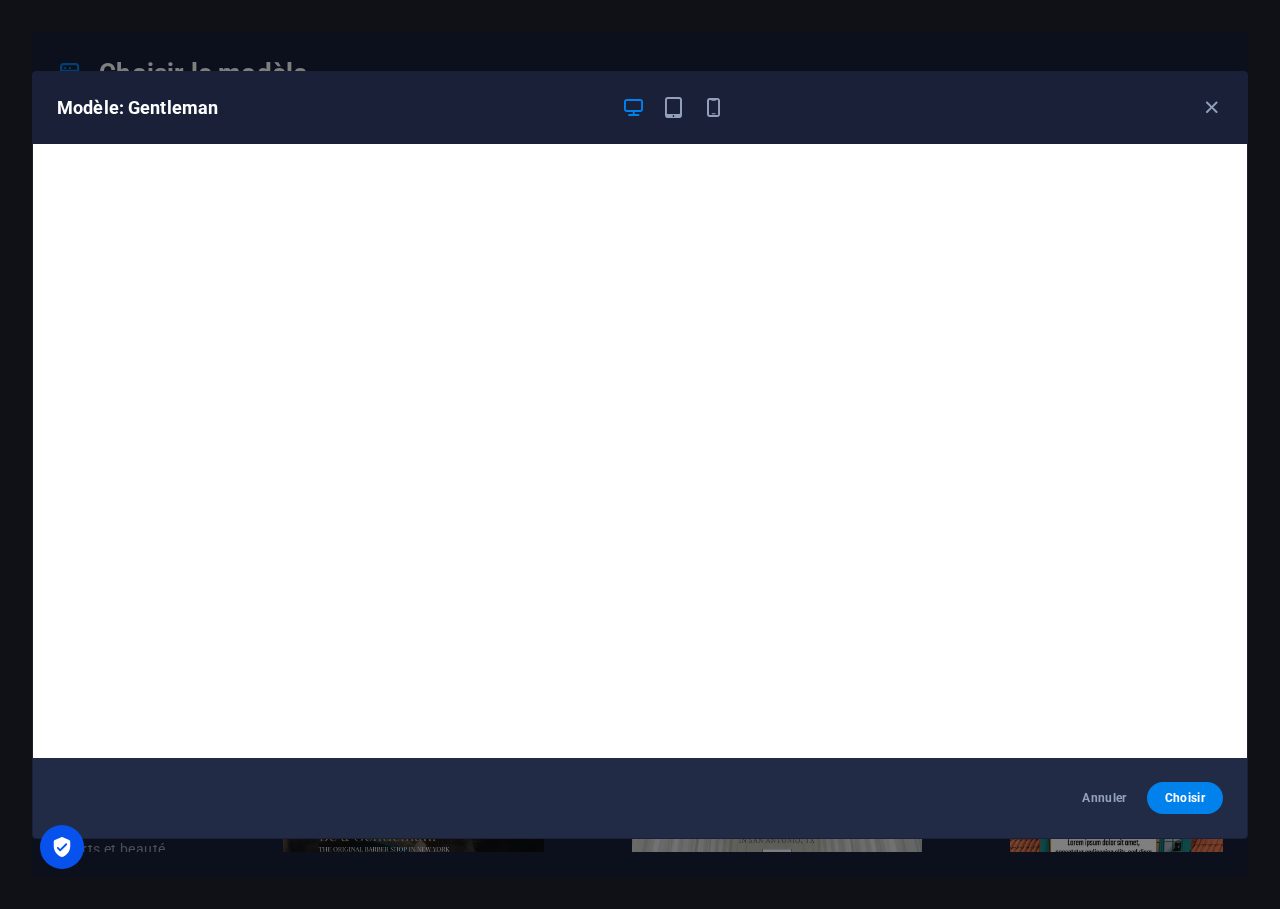 click on "Modèle: Gentleman" at bounding box center [640, 108] 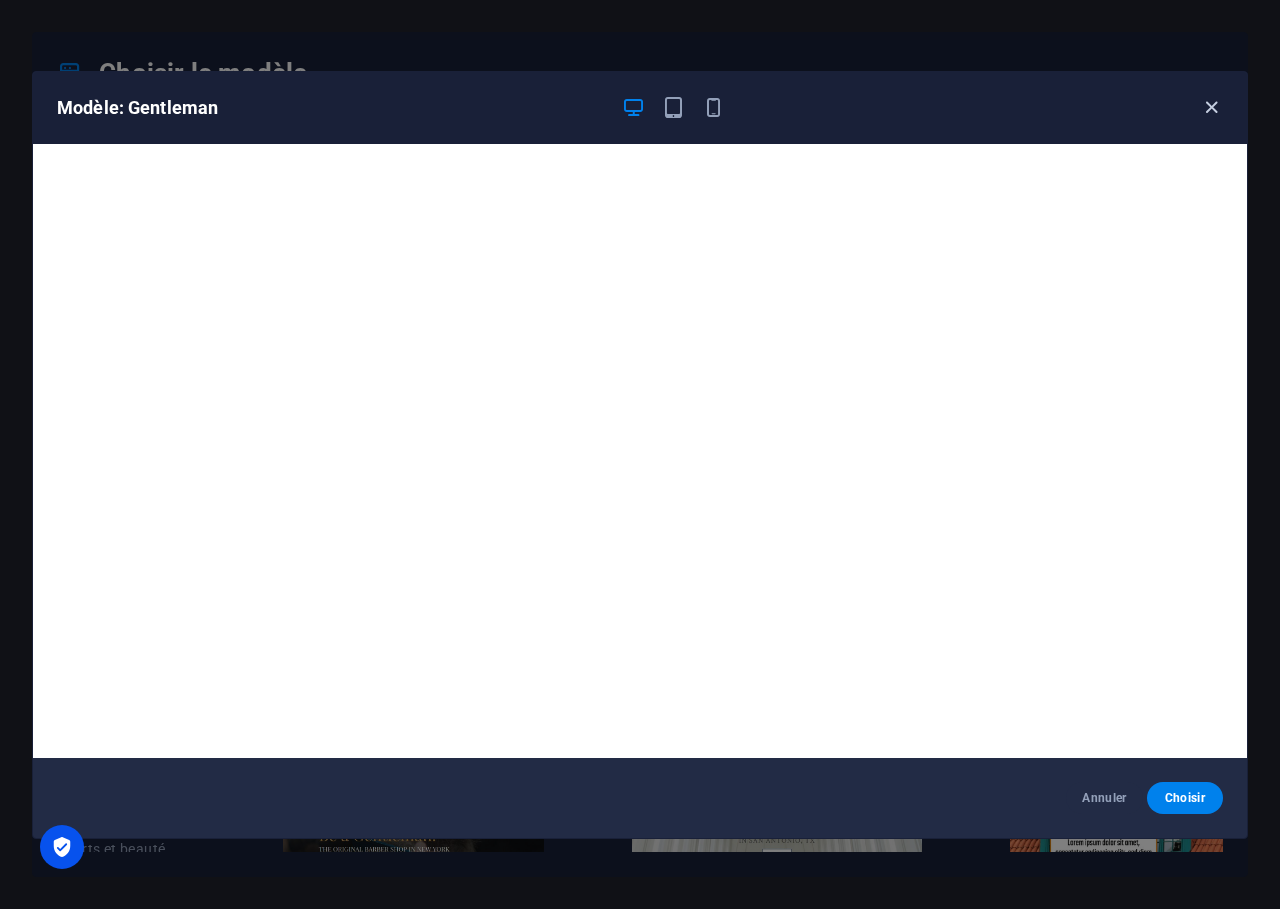 click at bounding box center (1211, 107) 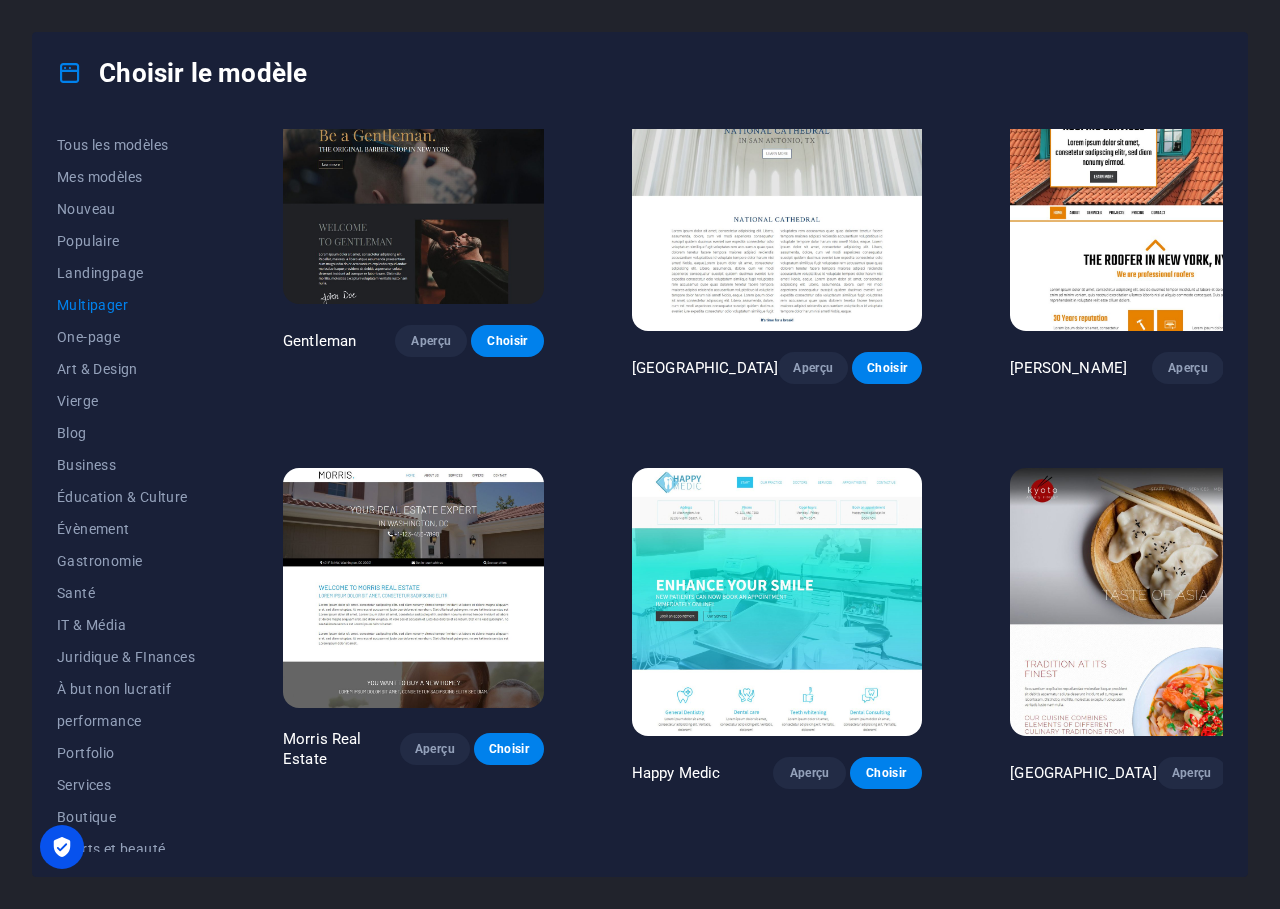 scroll, scrollTop: 5024, scrollLeft: 0, axis: vertical 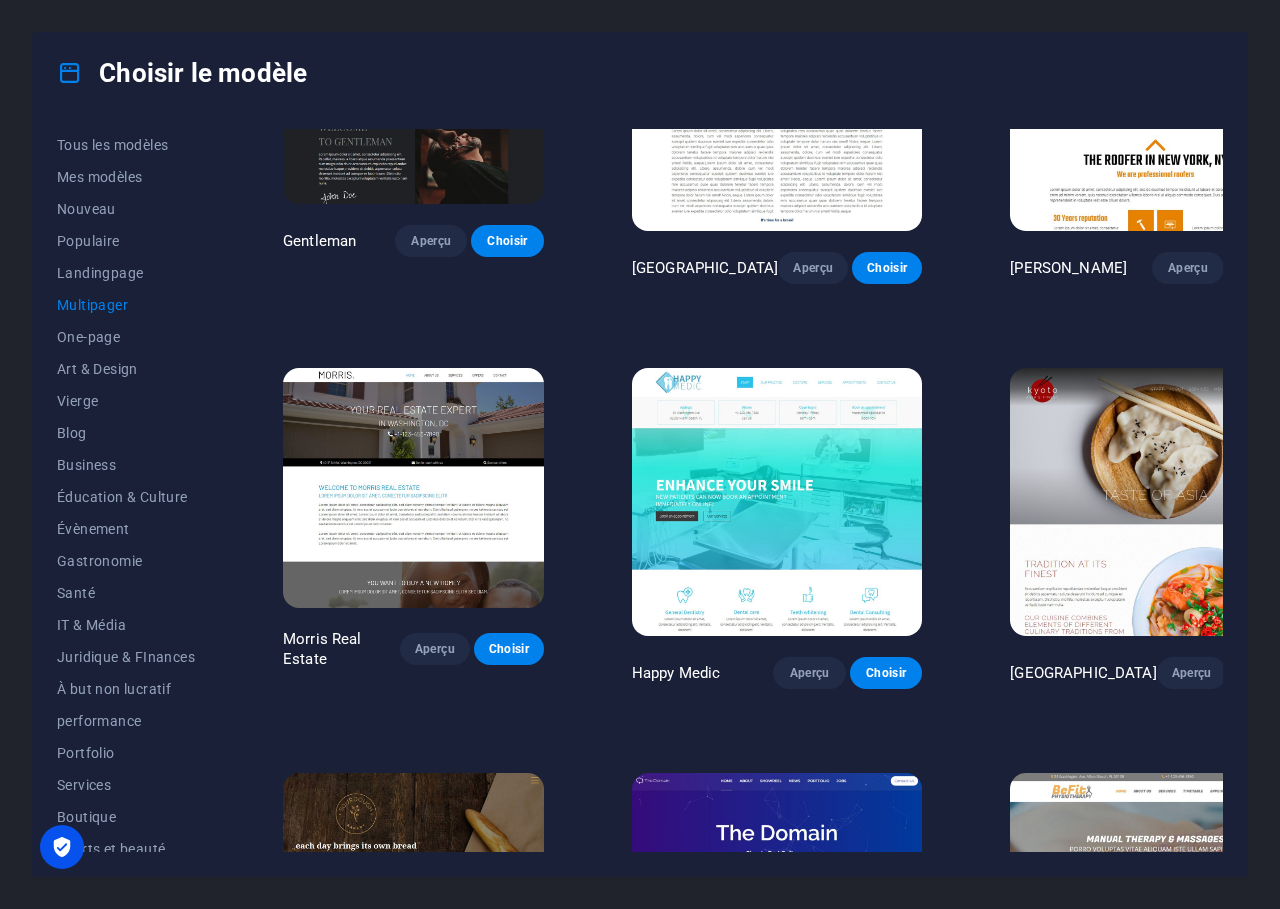 click at bounding box center (413, 893) 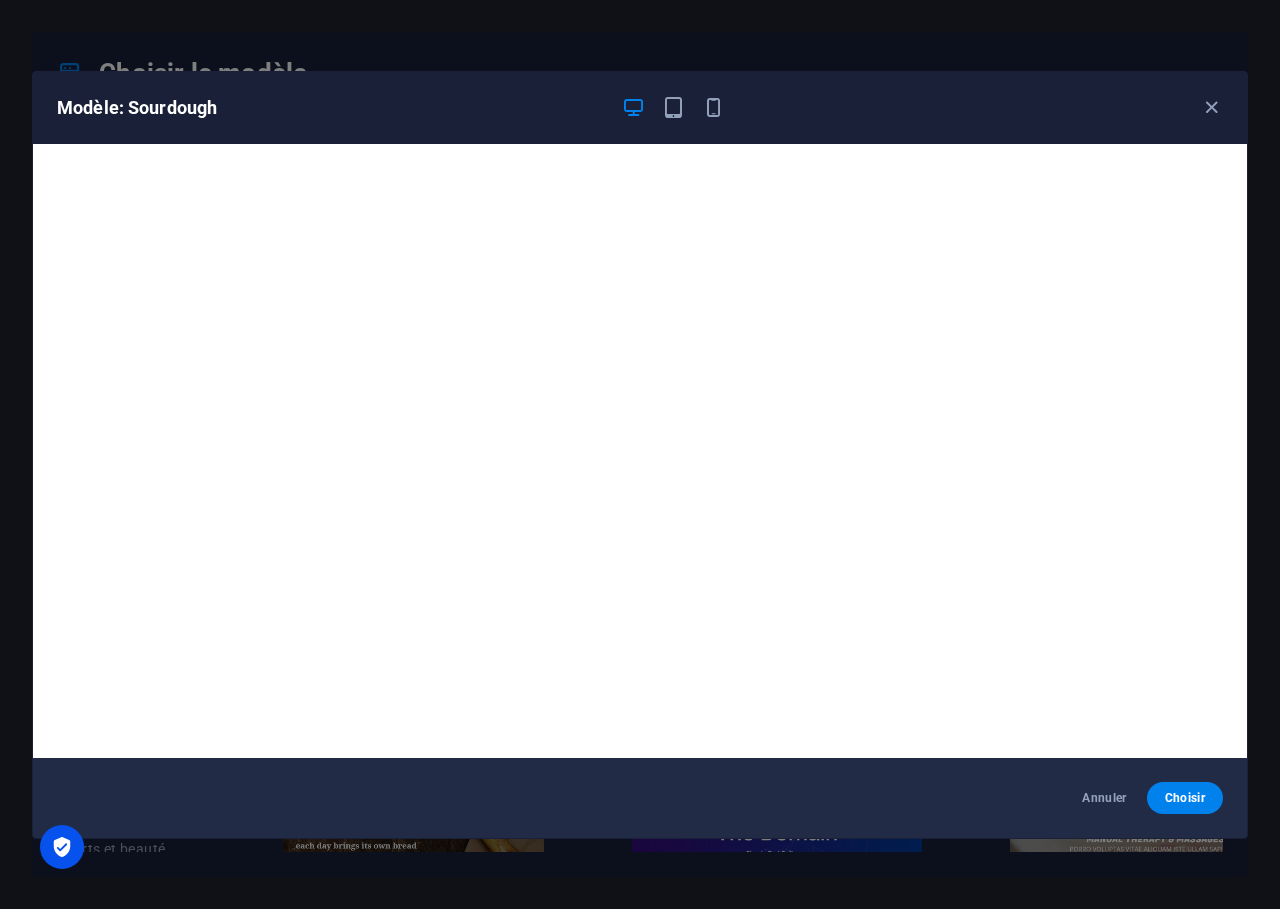 scroll, scrollTop: 5, scrollLeft: 0, axis: vertical 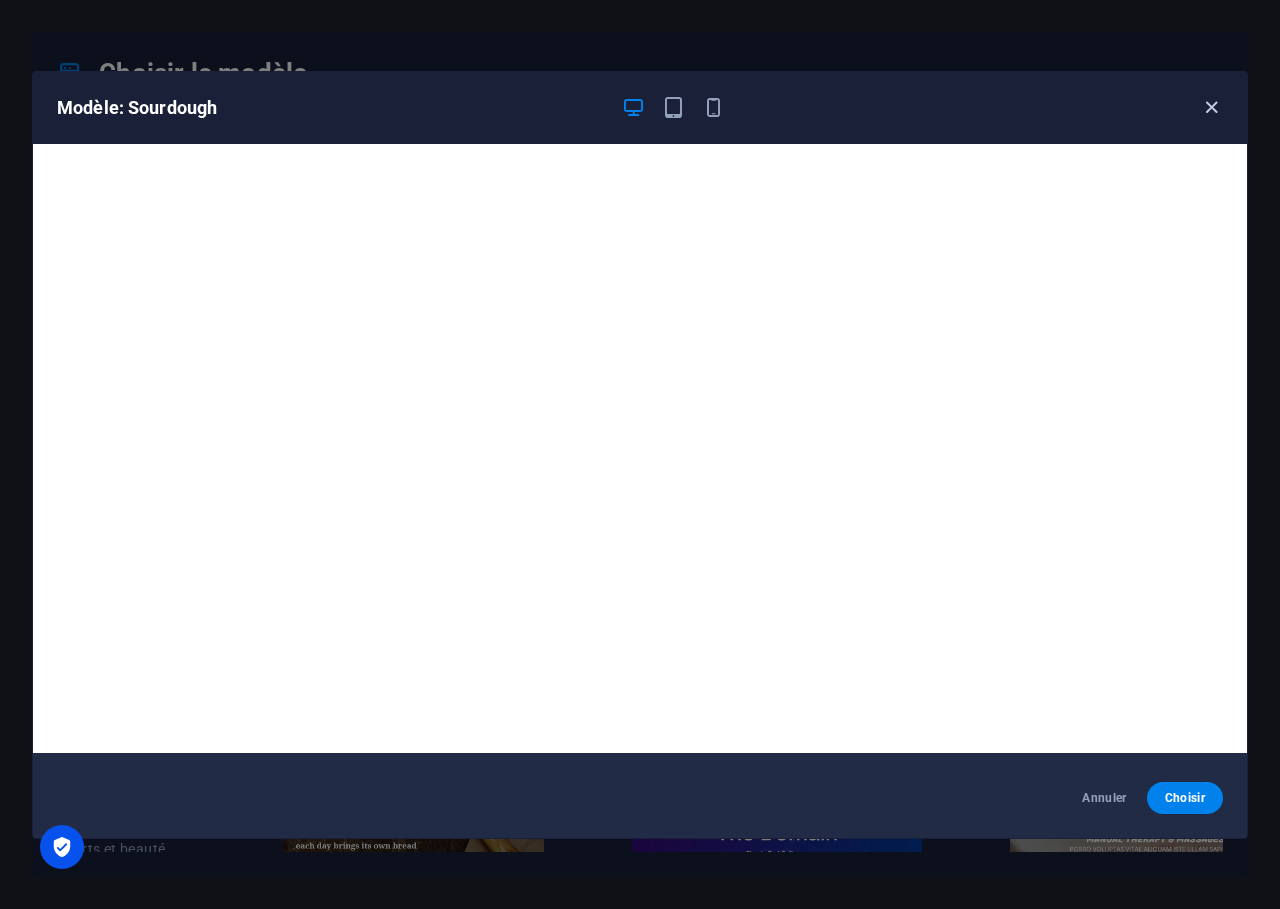 click at bounding box center (1211, 107) 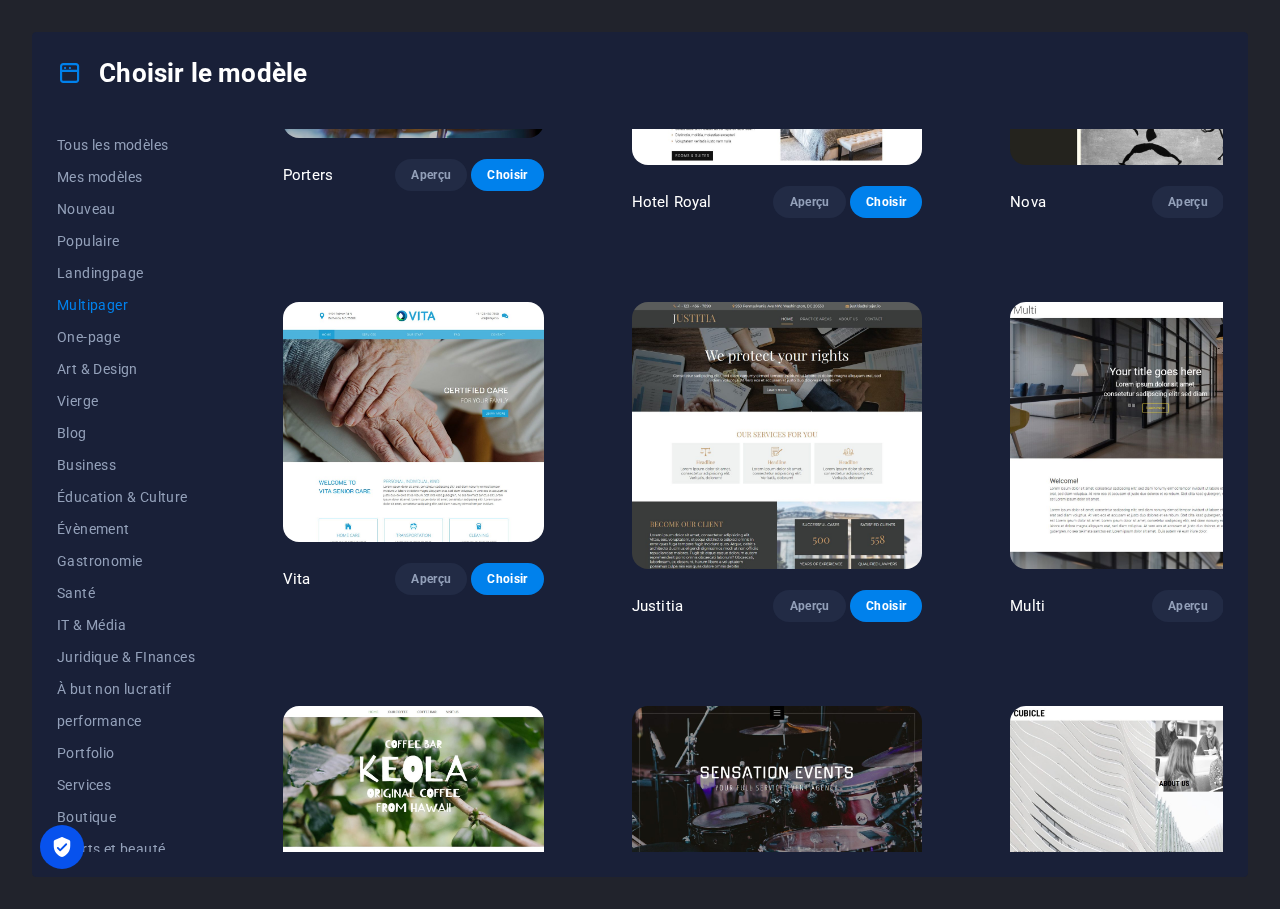 scroll, scrollTop: 7945, scrollLeft: 0, axis: vertical 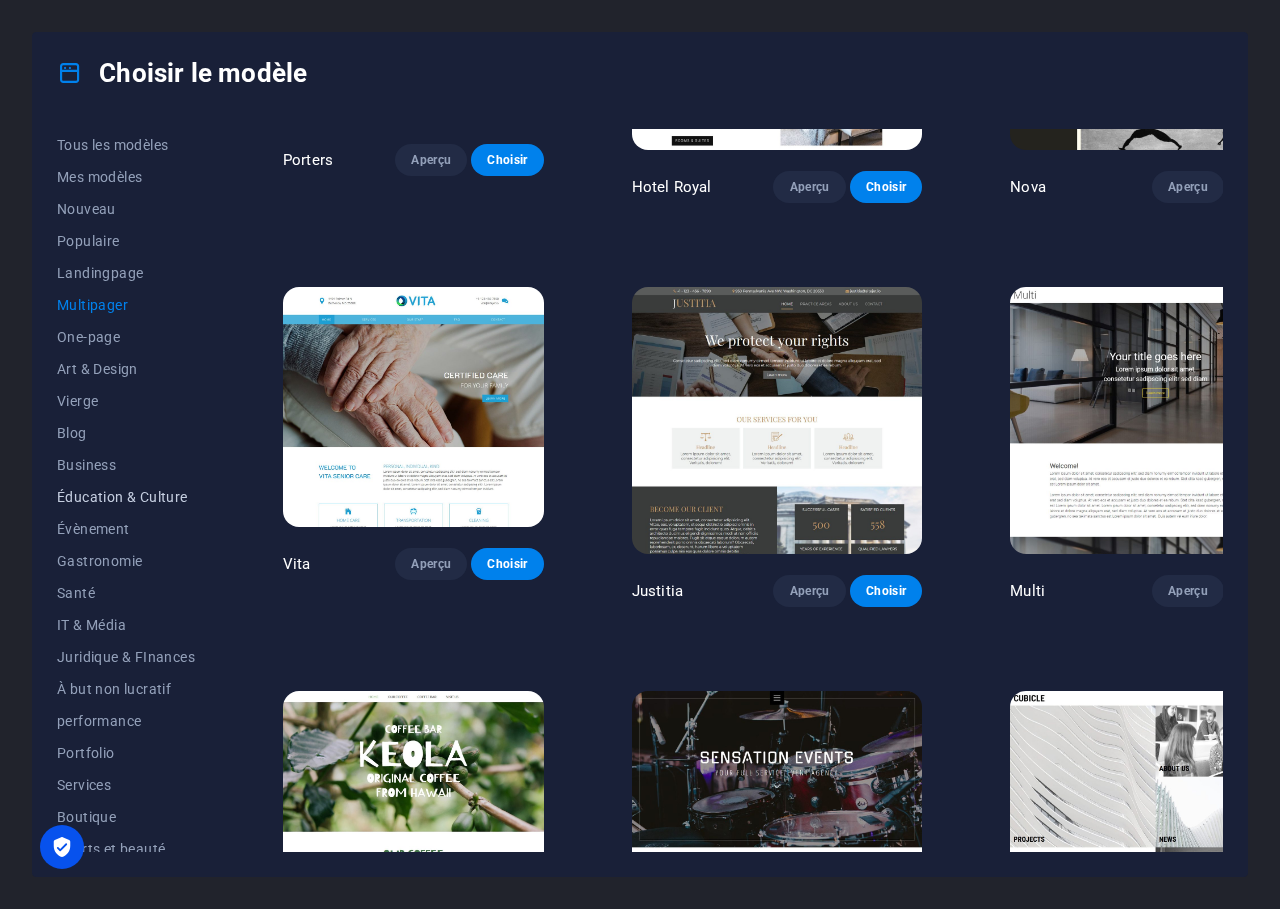 click on "Éducation & Culture" at bounding box center [126, 497] 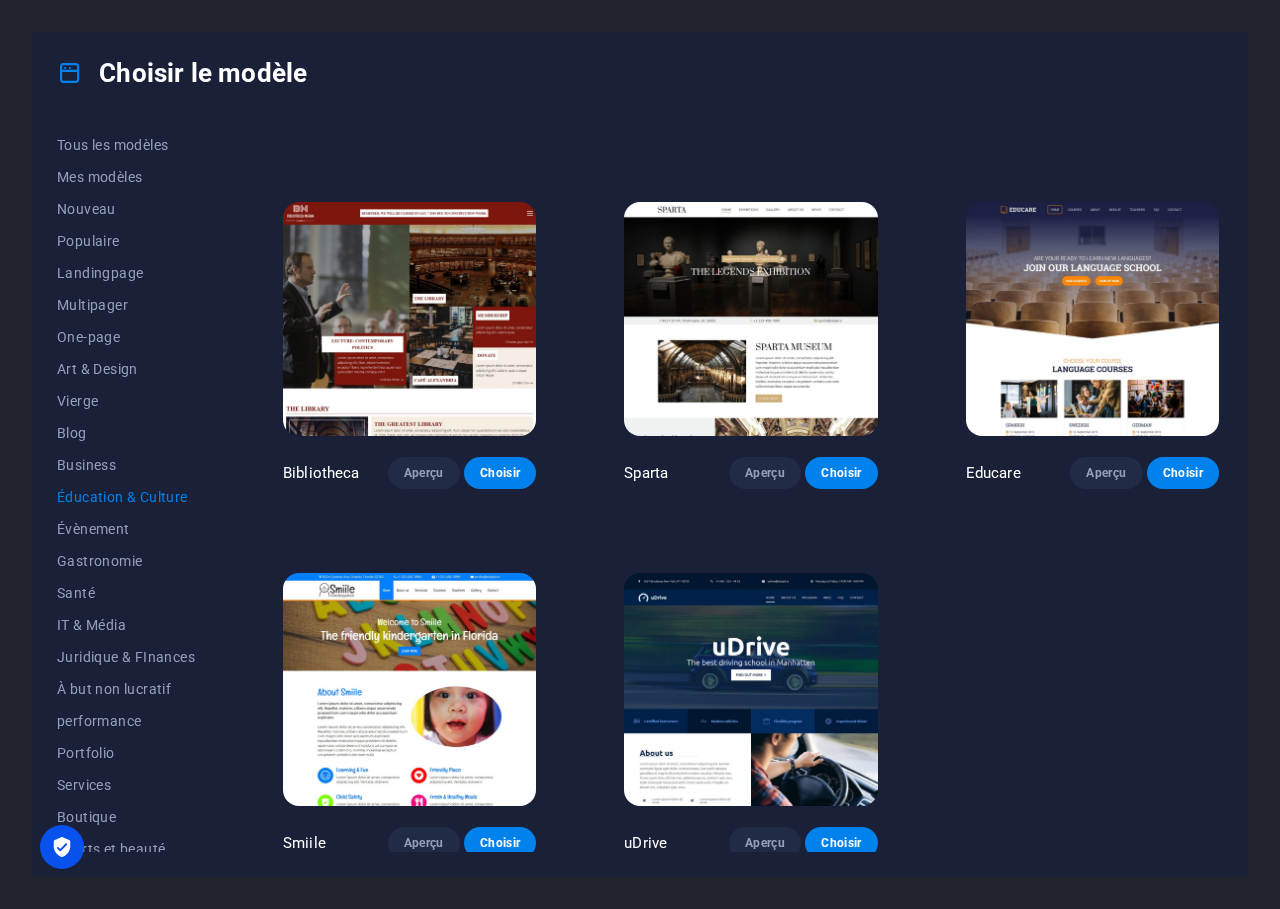 click at bounding box center (750, 689) 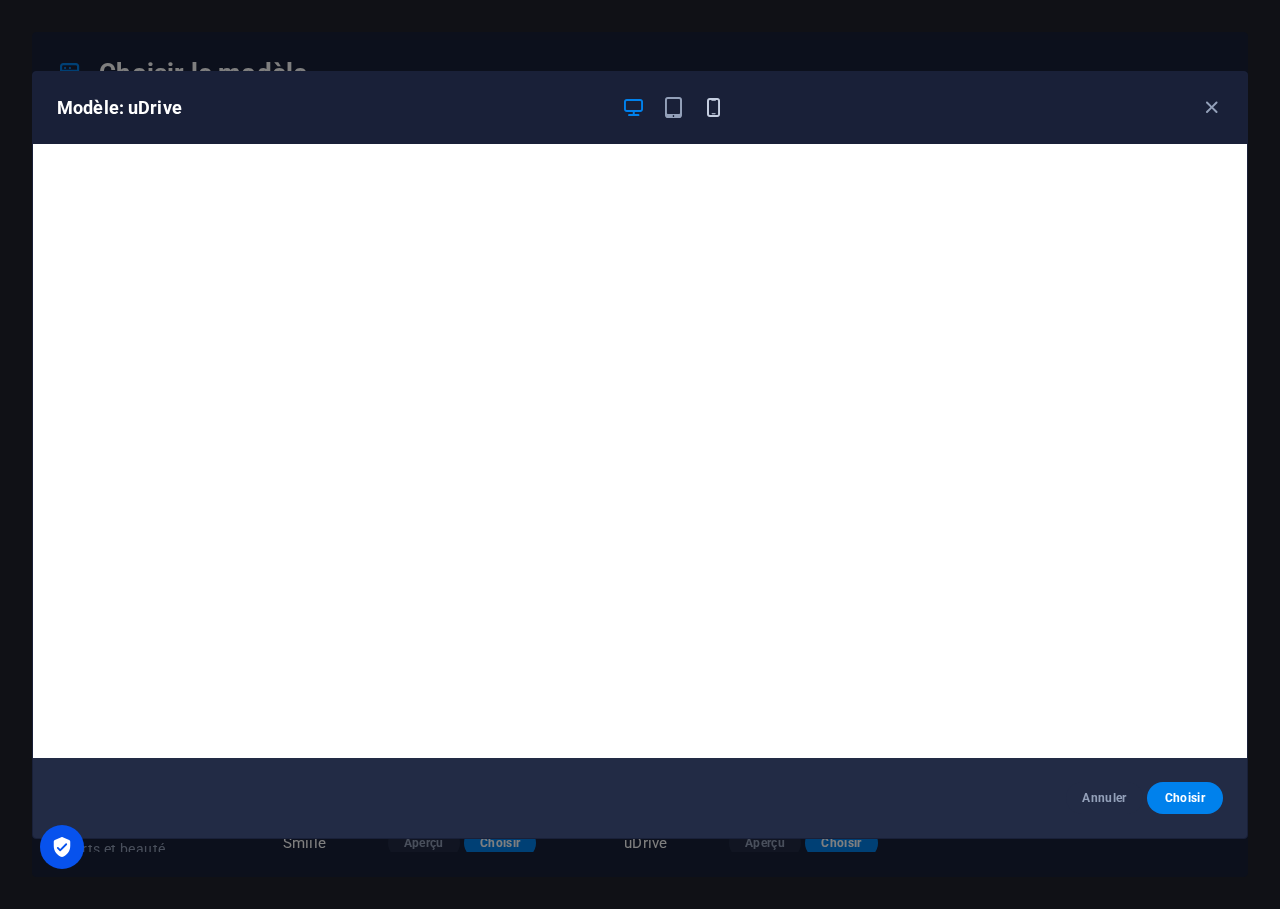 click at bounding box center (713, 107) 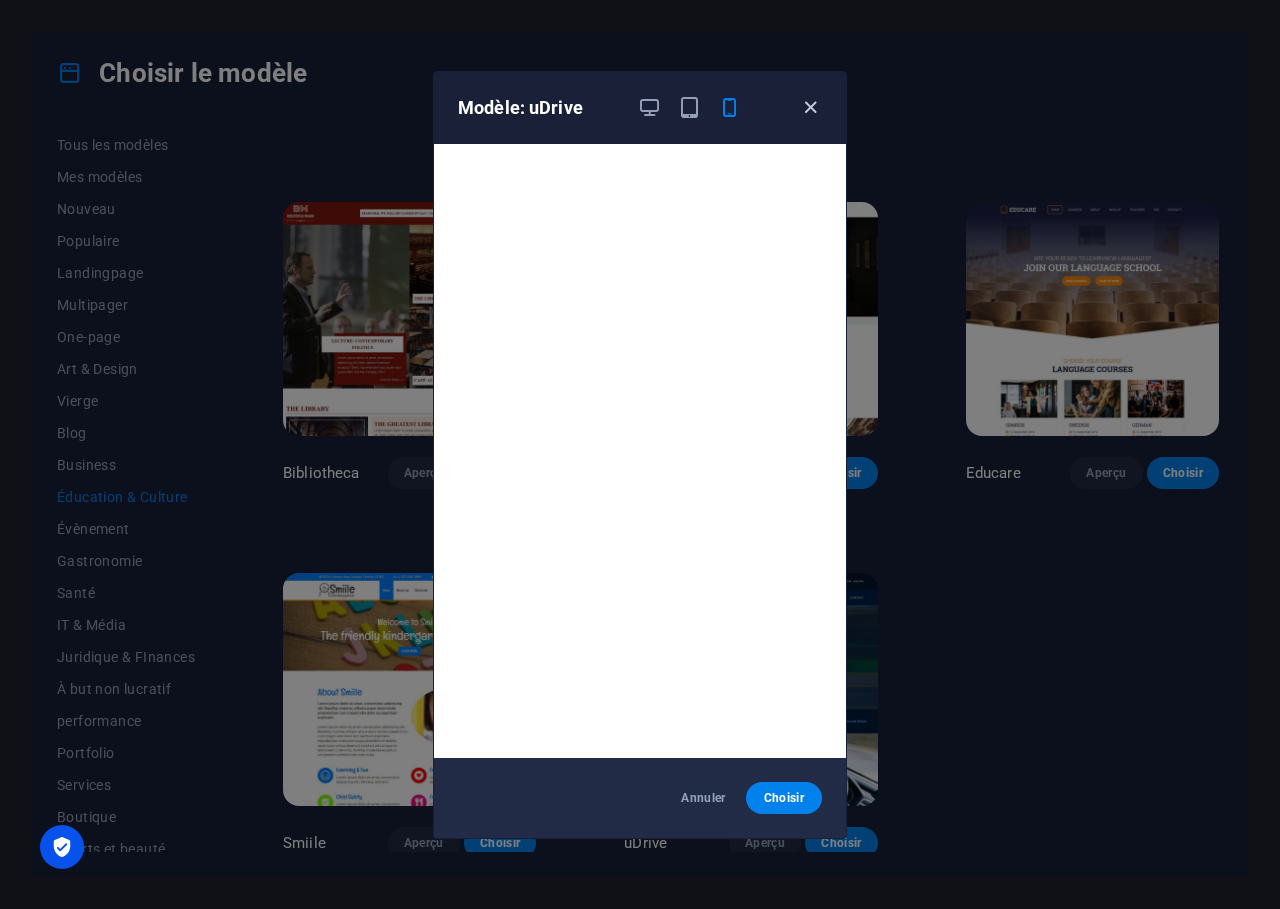 click at bounding box center [810, 107] 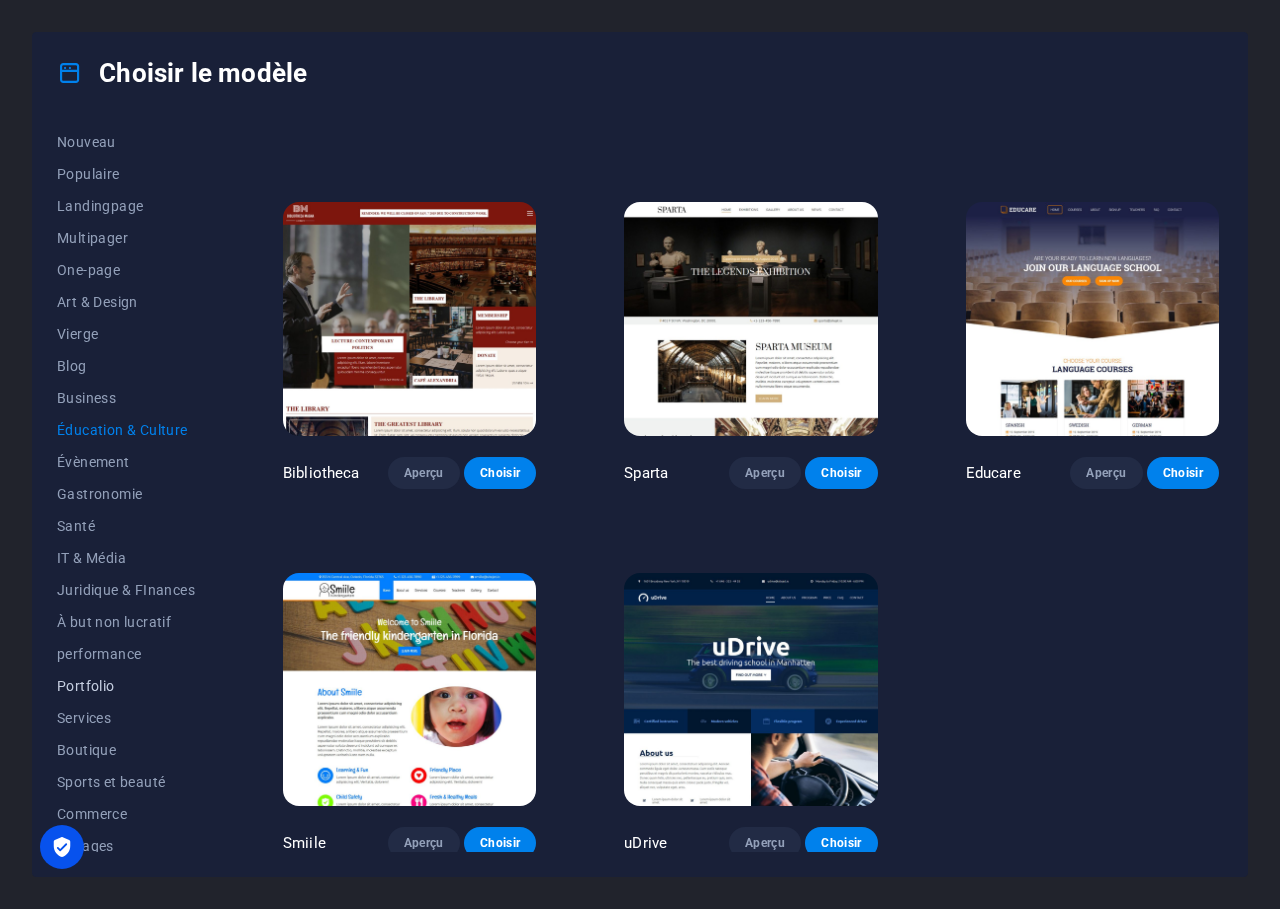 scroll, scrollTop: 109, scrollLeft: 0, axis: vertical 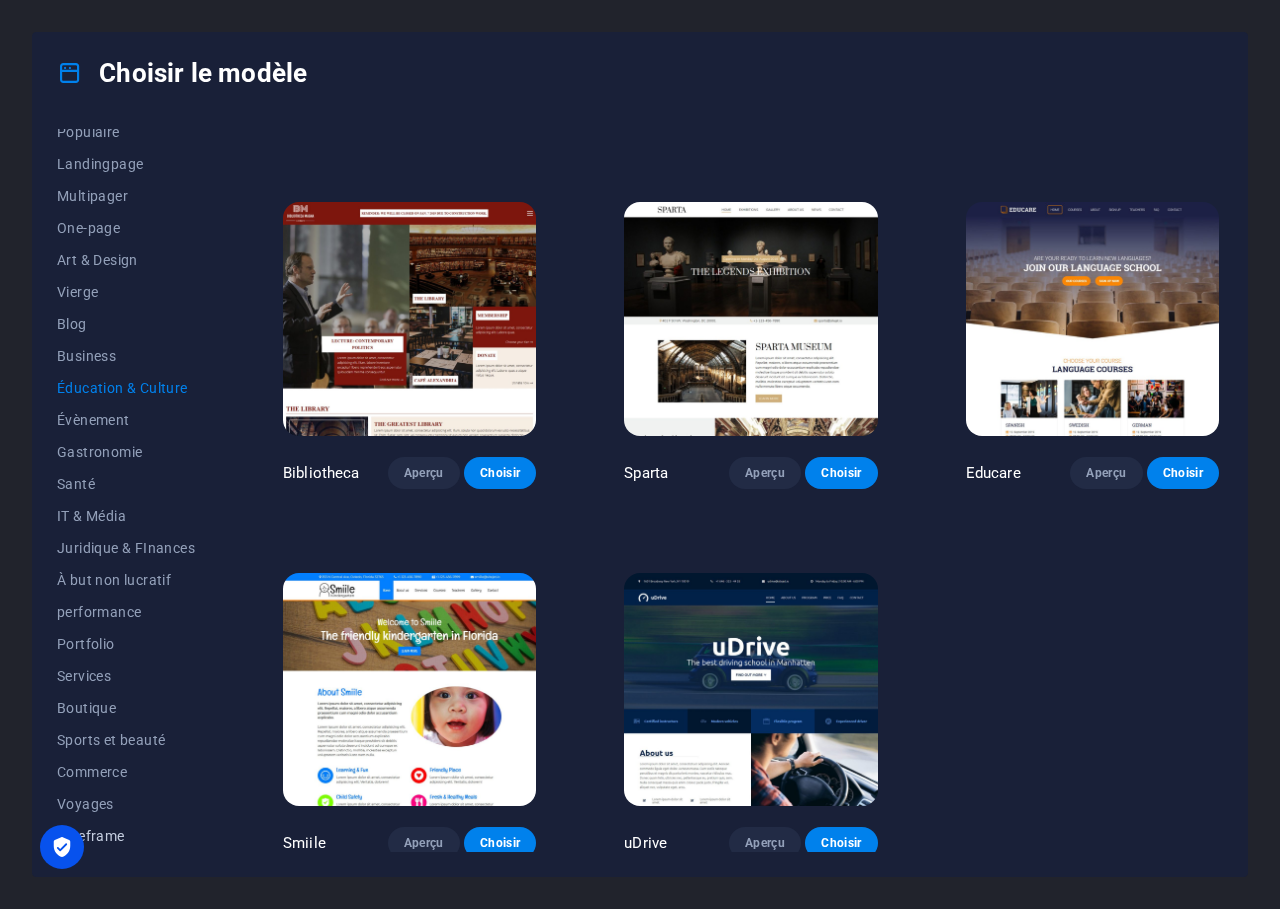 click on "Wireframe" at bounding box center [126, 836] 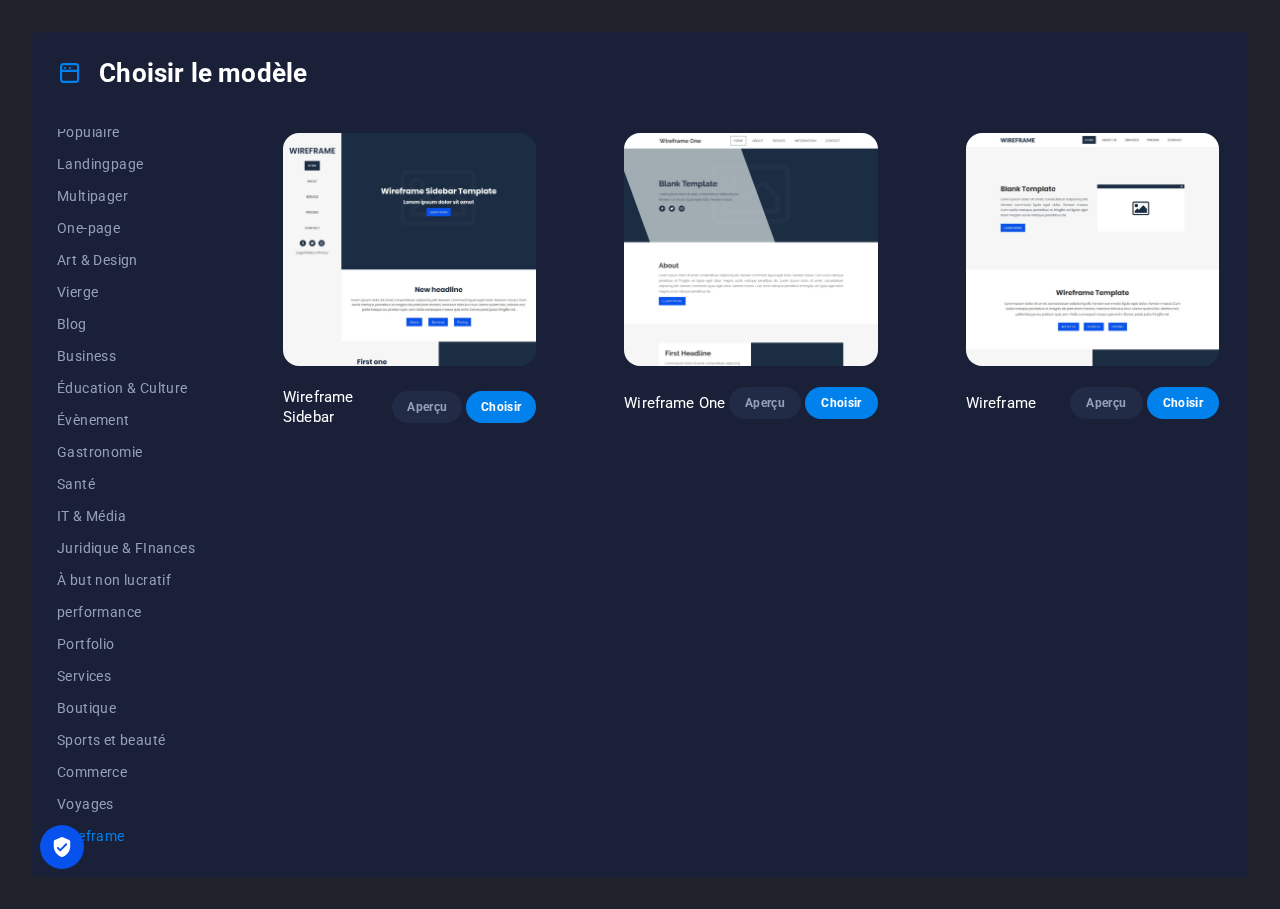 scroll, scrollTop: 0, scrollLeft: 0, axis: both 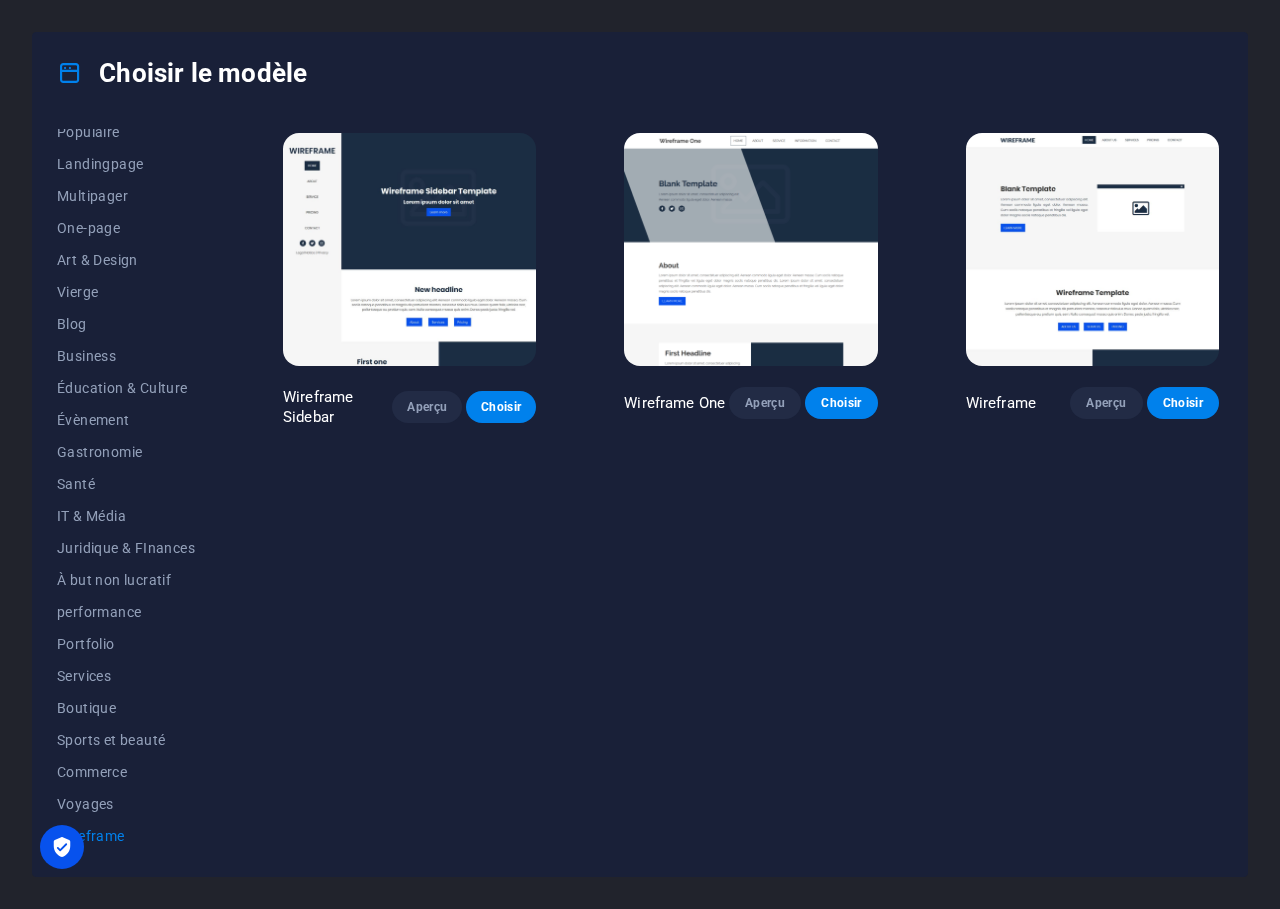click at bounding box center (409, 249) 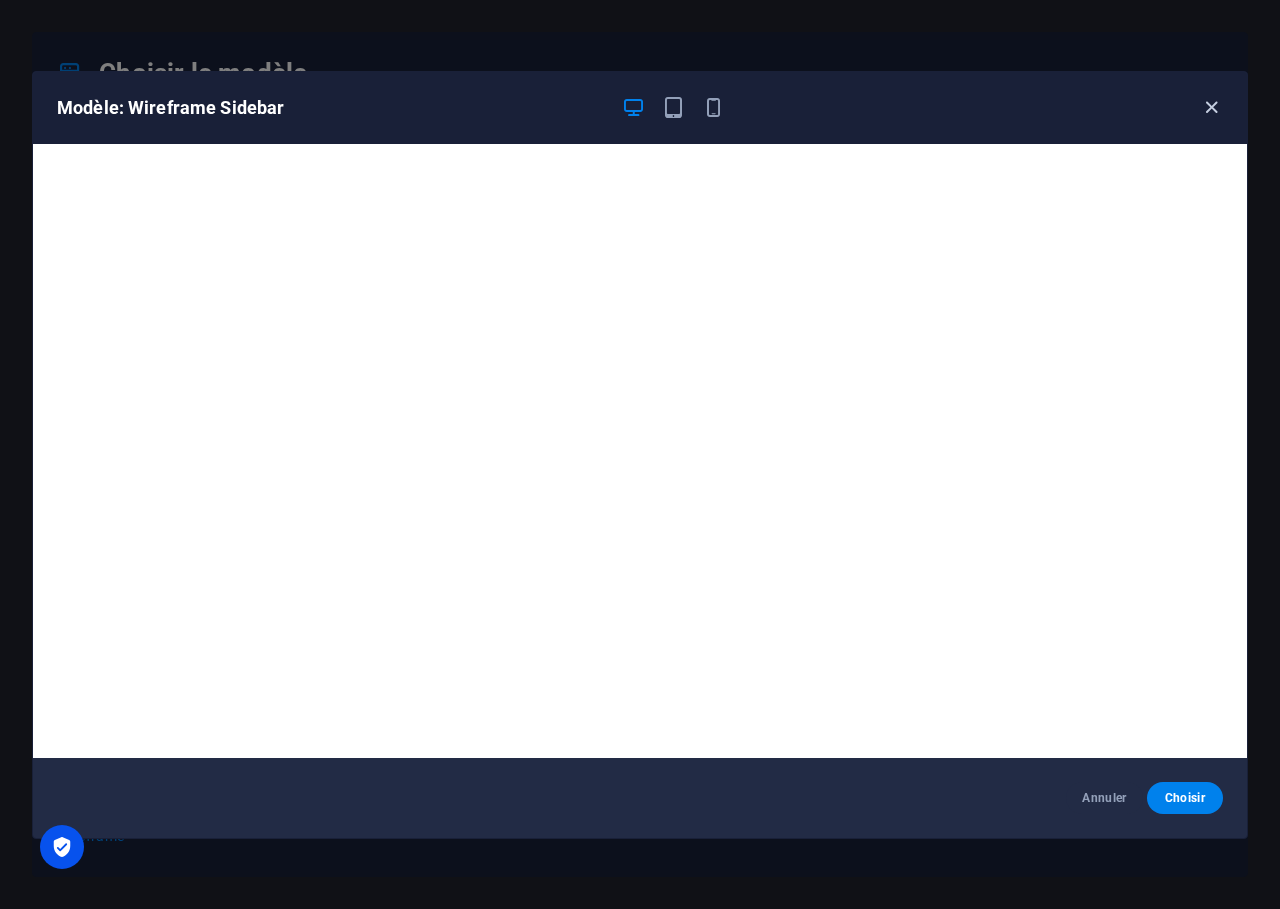 click at bounding box center (1211, 107) 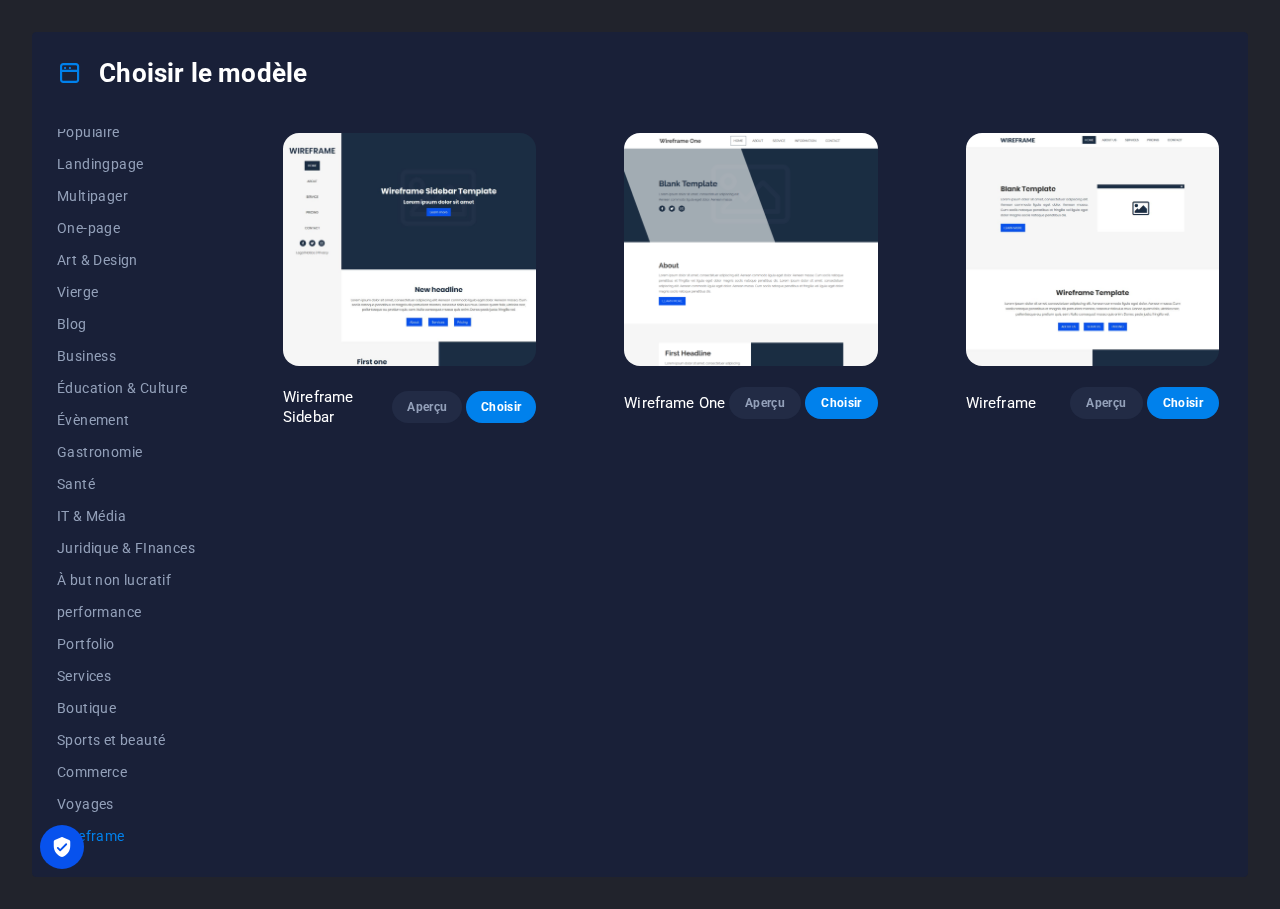 click at bounding box center [750, 249] 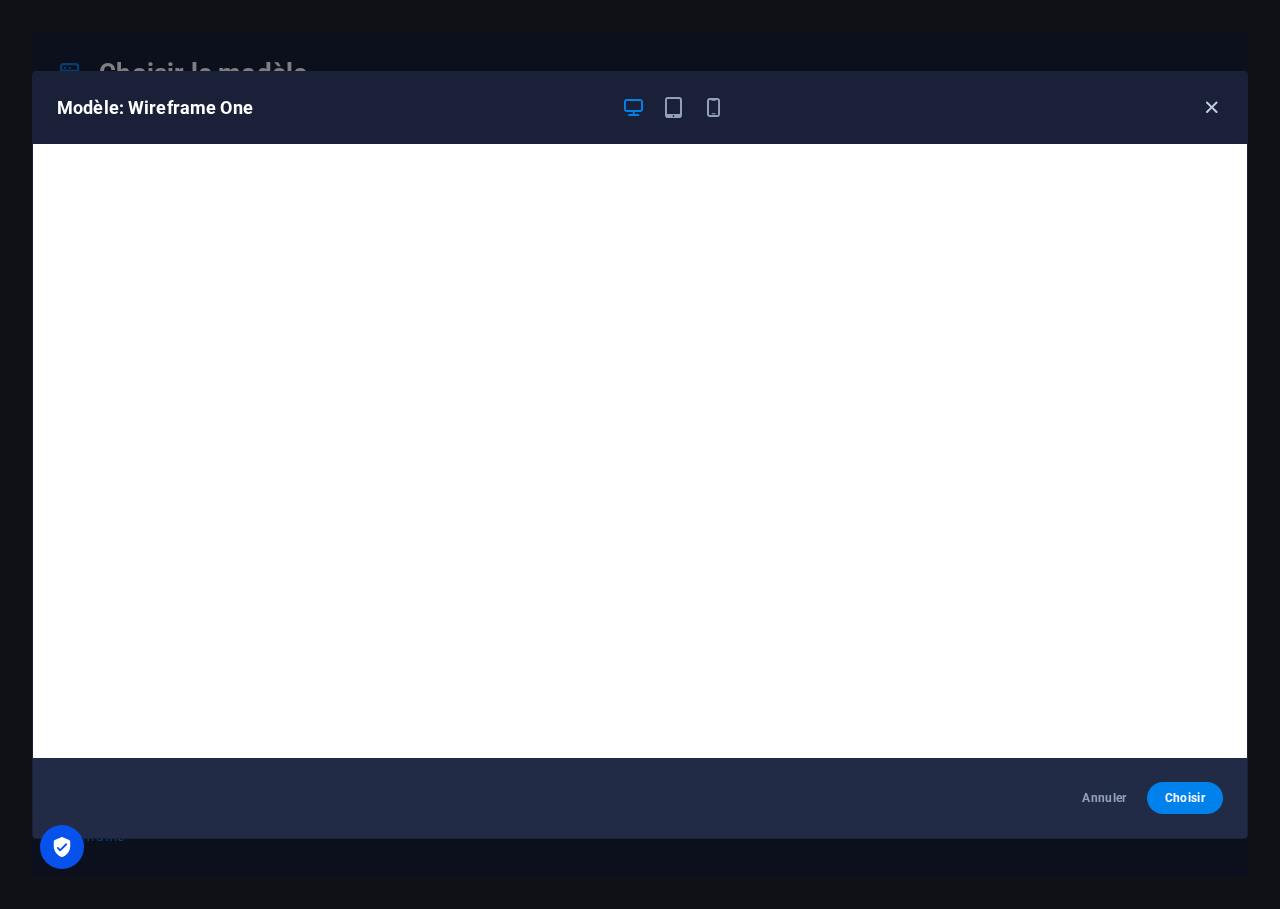 click at bounding box center [1211, 107] 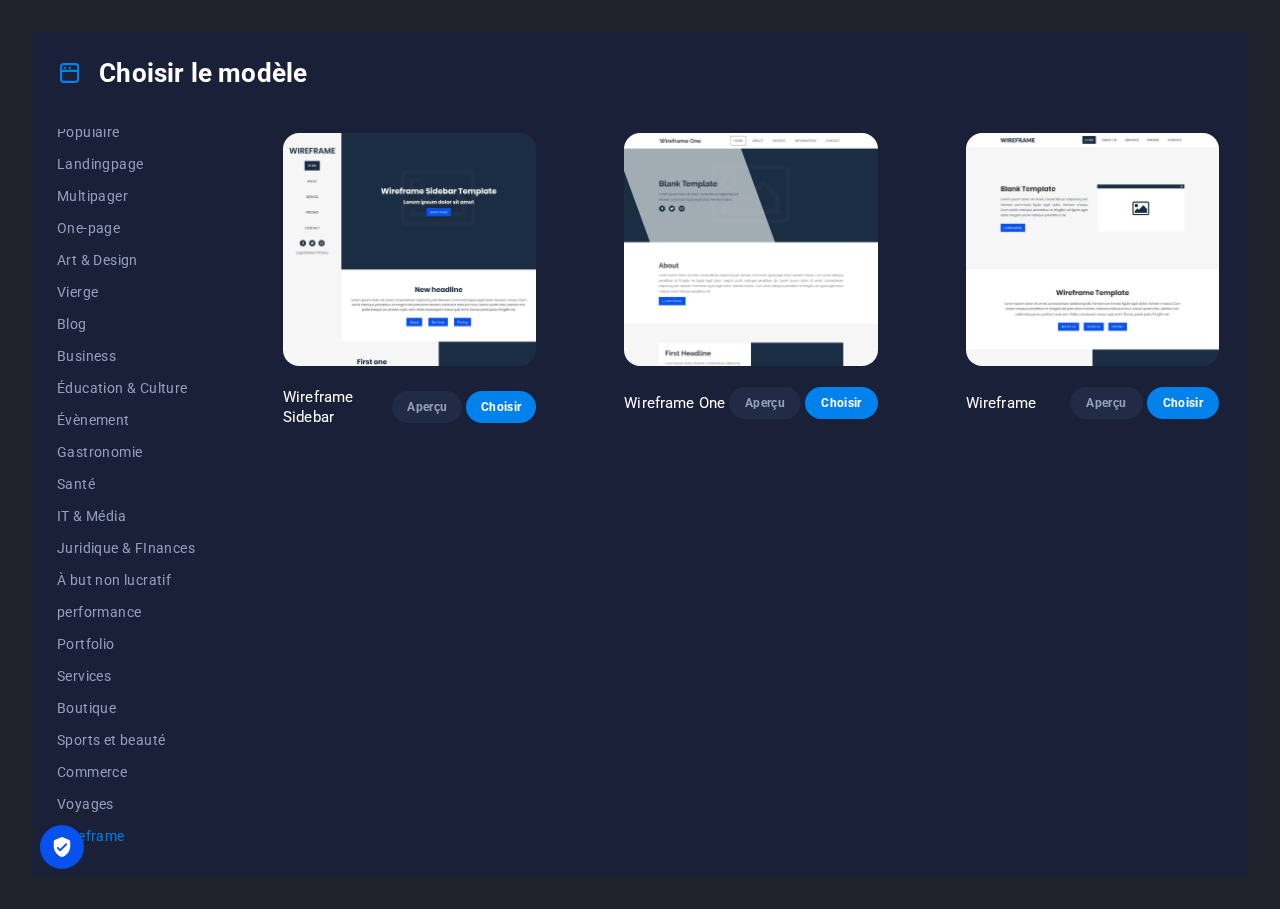 click at bounding box center [1092, 249] 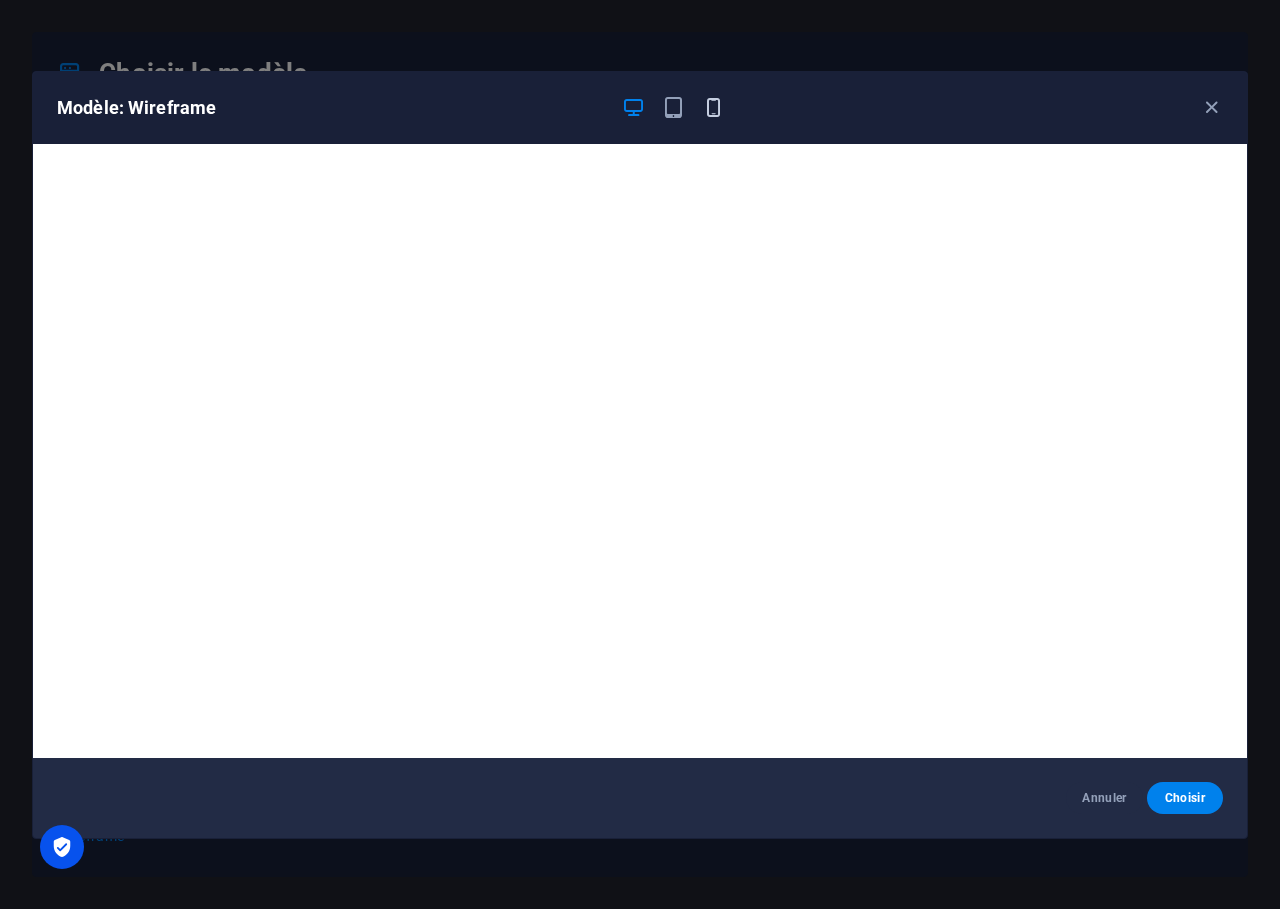 click at bounding box center [713, 107] 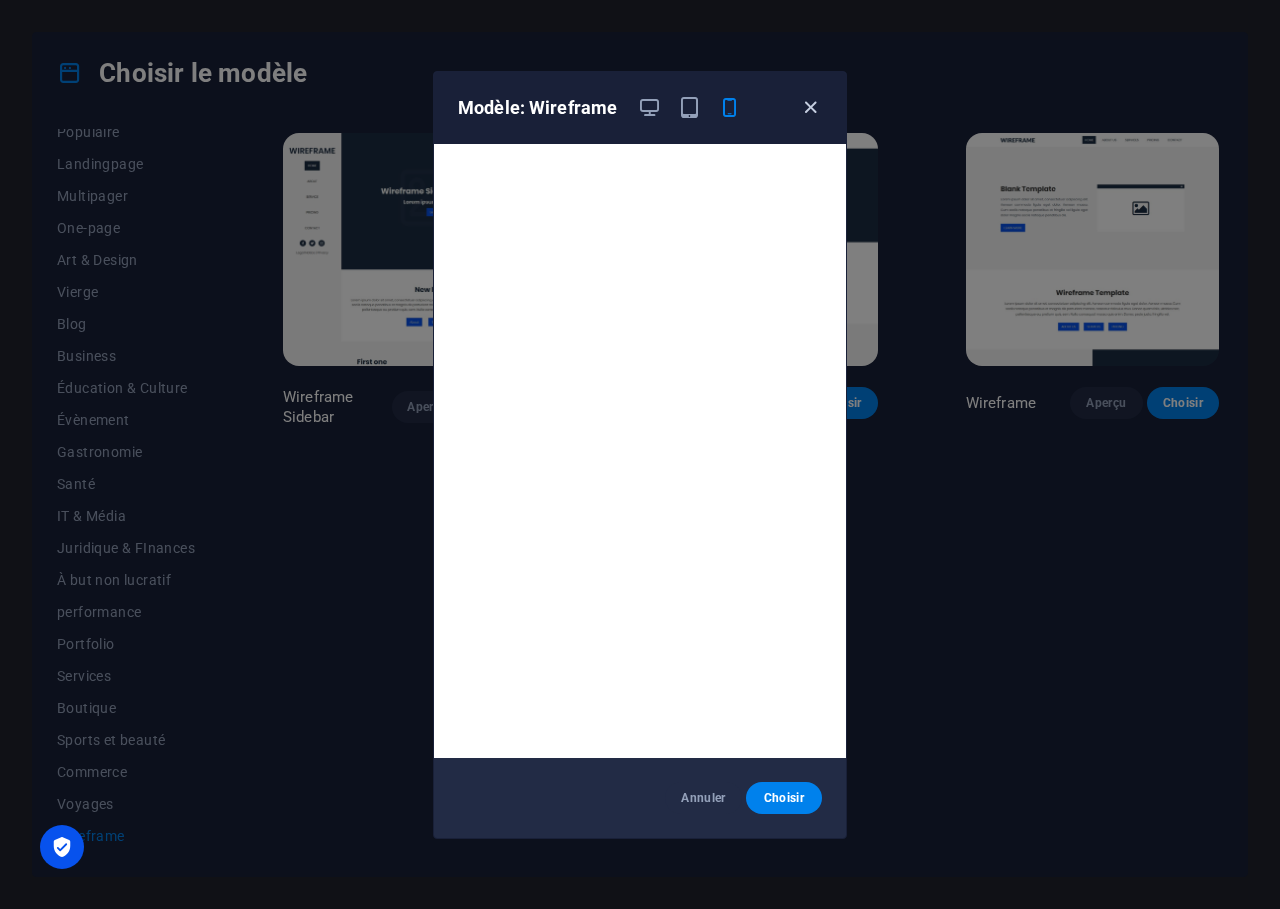 click at bounding box center [810, 107] 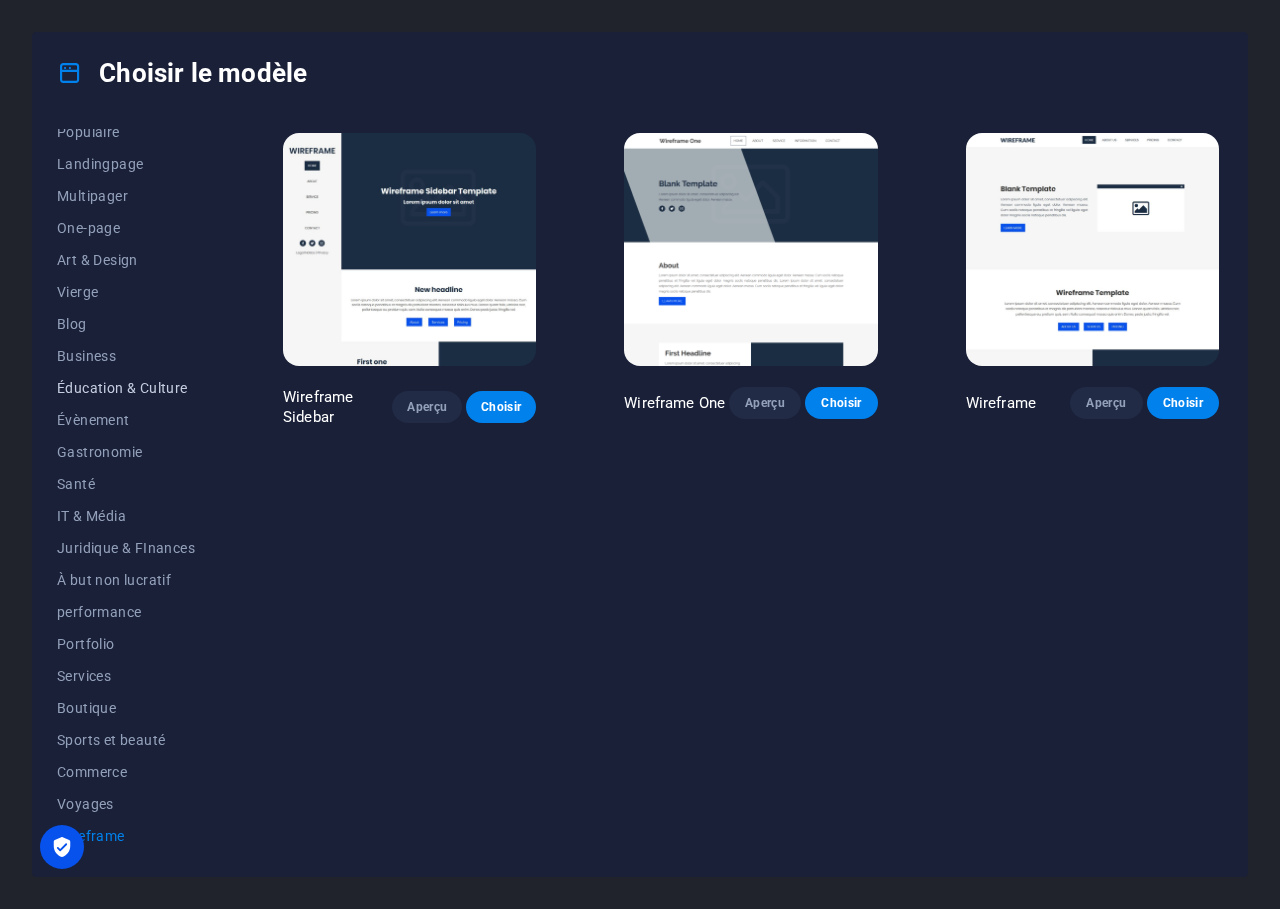click on "Éducation & Culture" at bounding box center (126, 388) 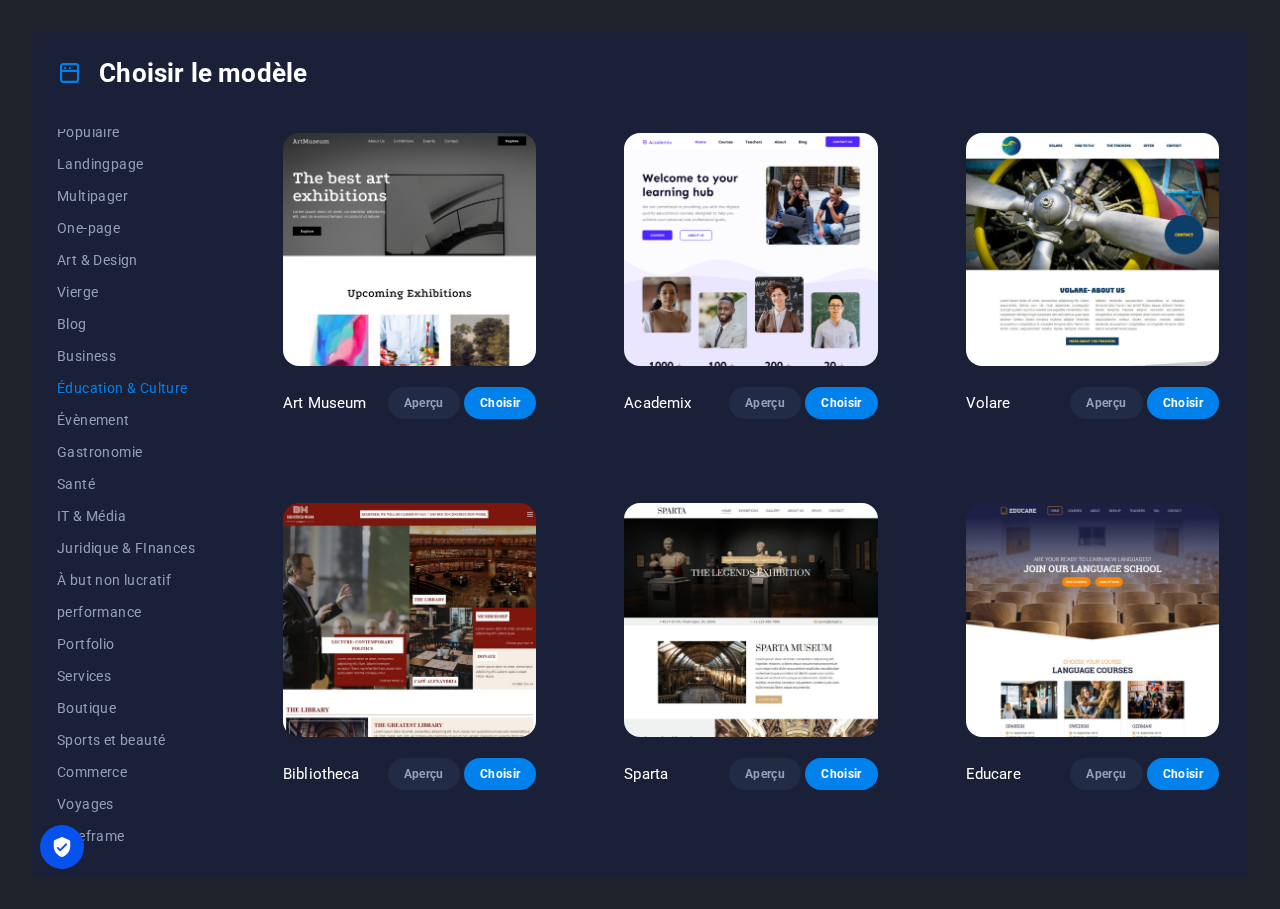 click at bounding box center [409, 619] 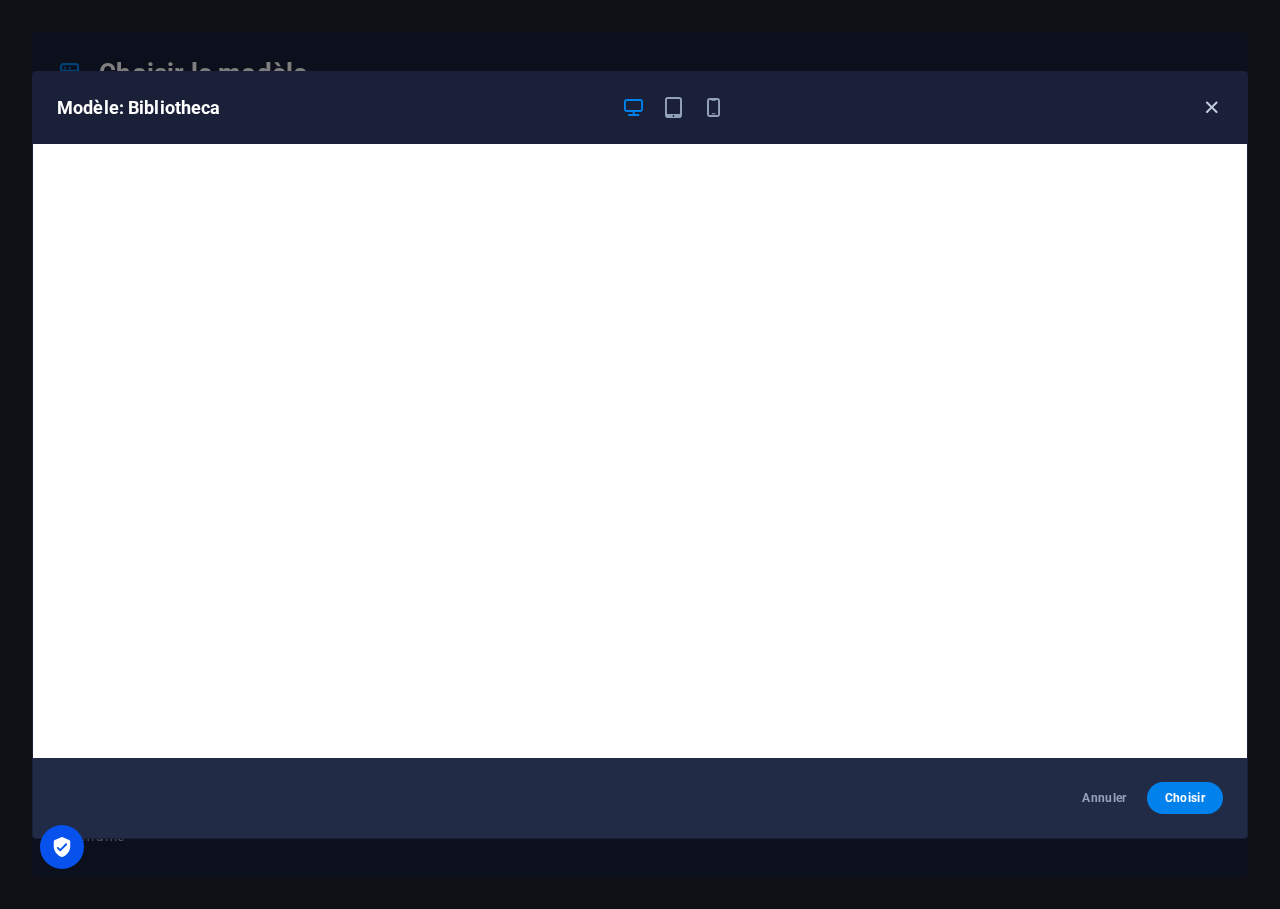 click at bounding box center (1211, 107) 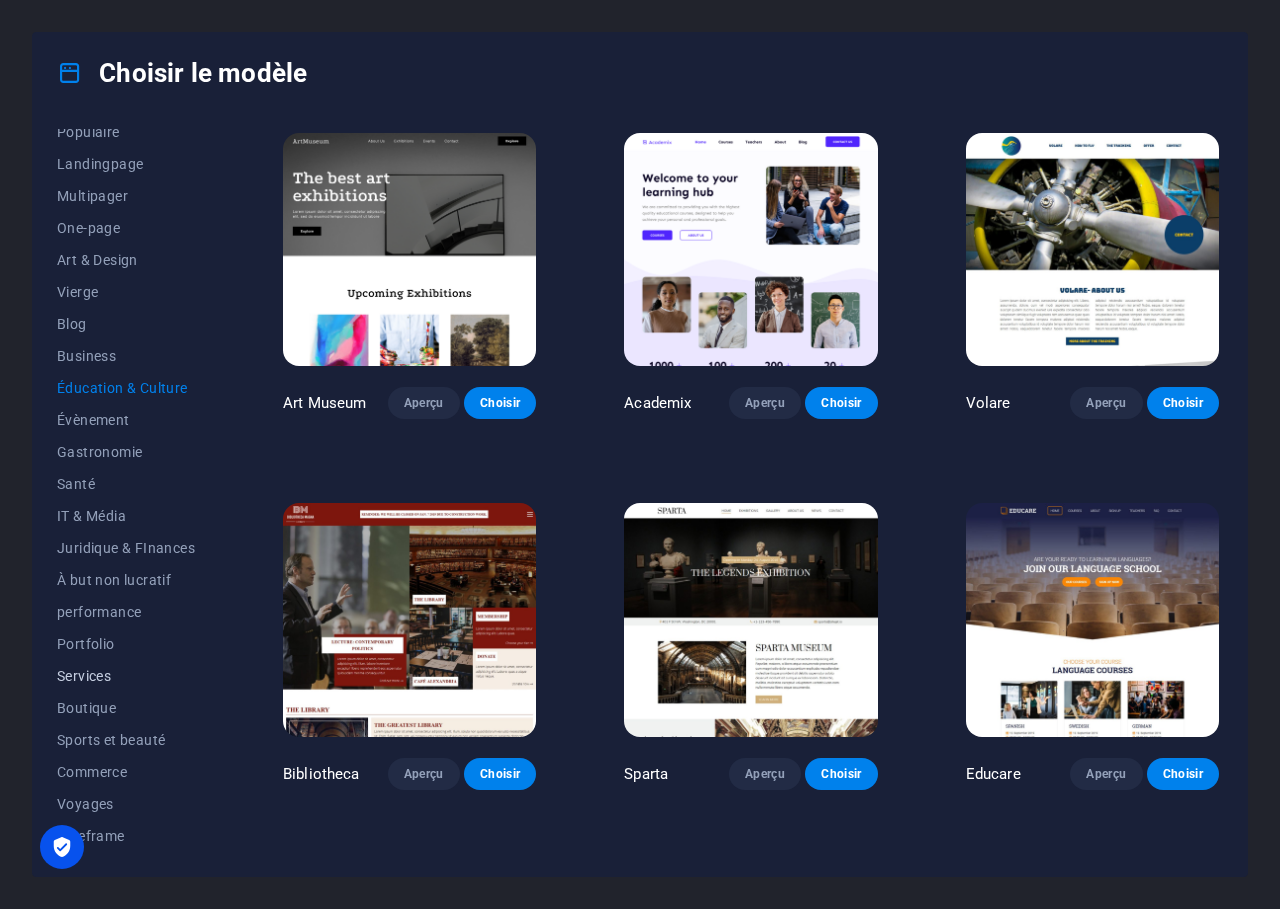 click on "Services" at bounding box center (126, 676) 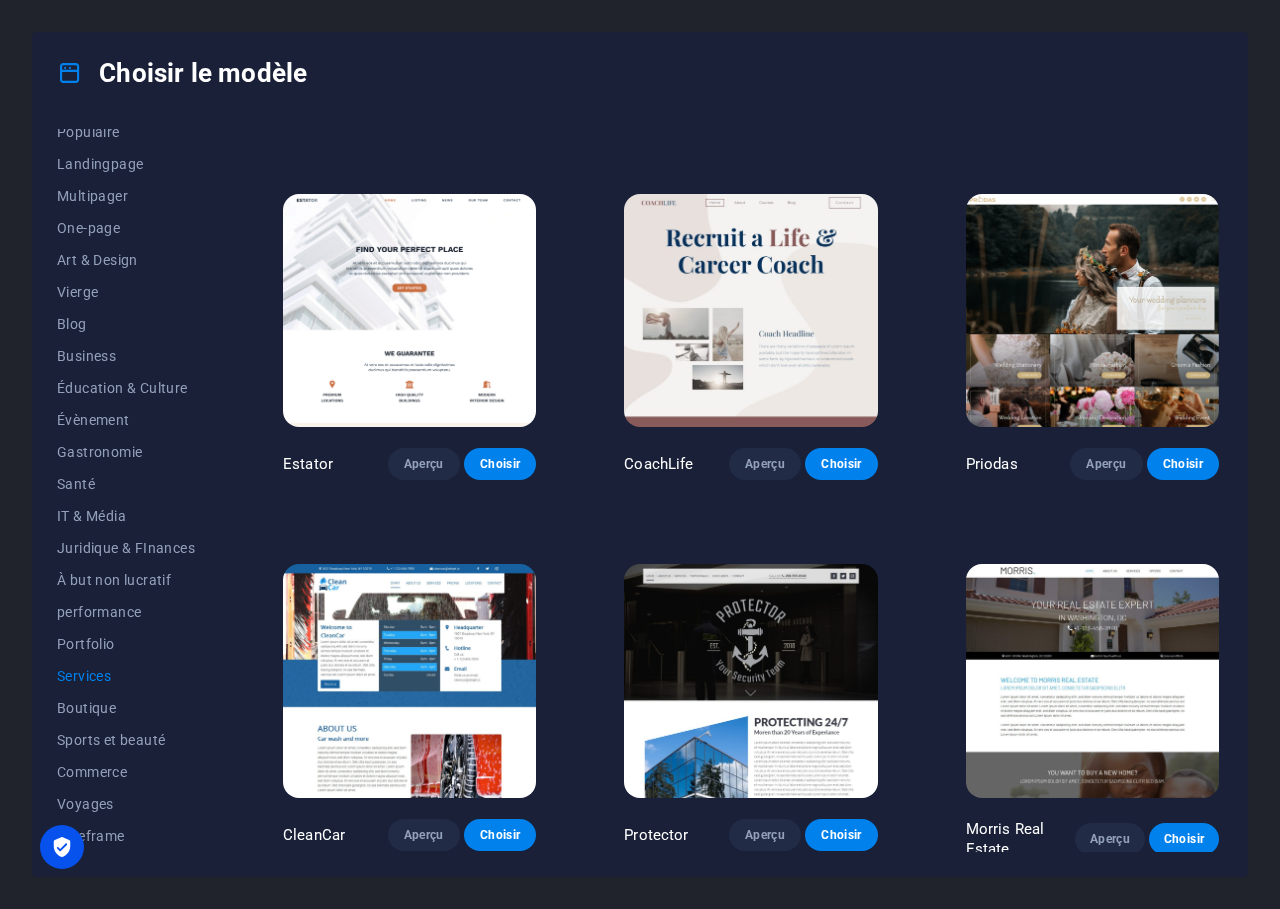 scroll, scrollTop: 588, scrollLeft: 0, axis: vertical 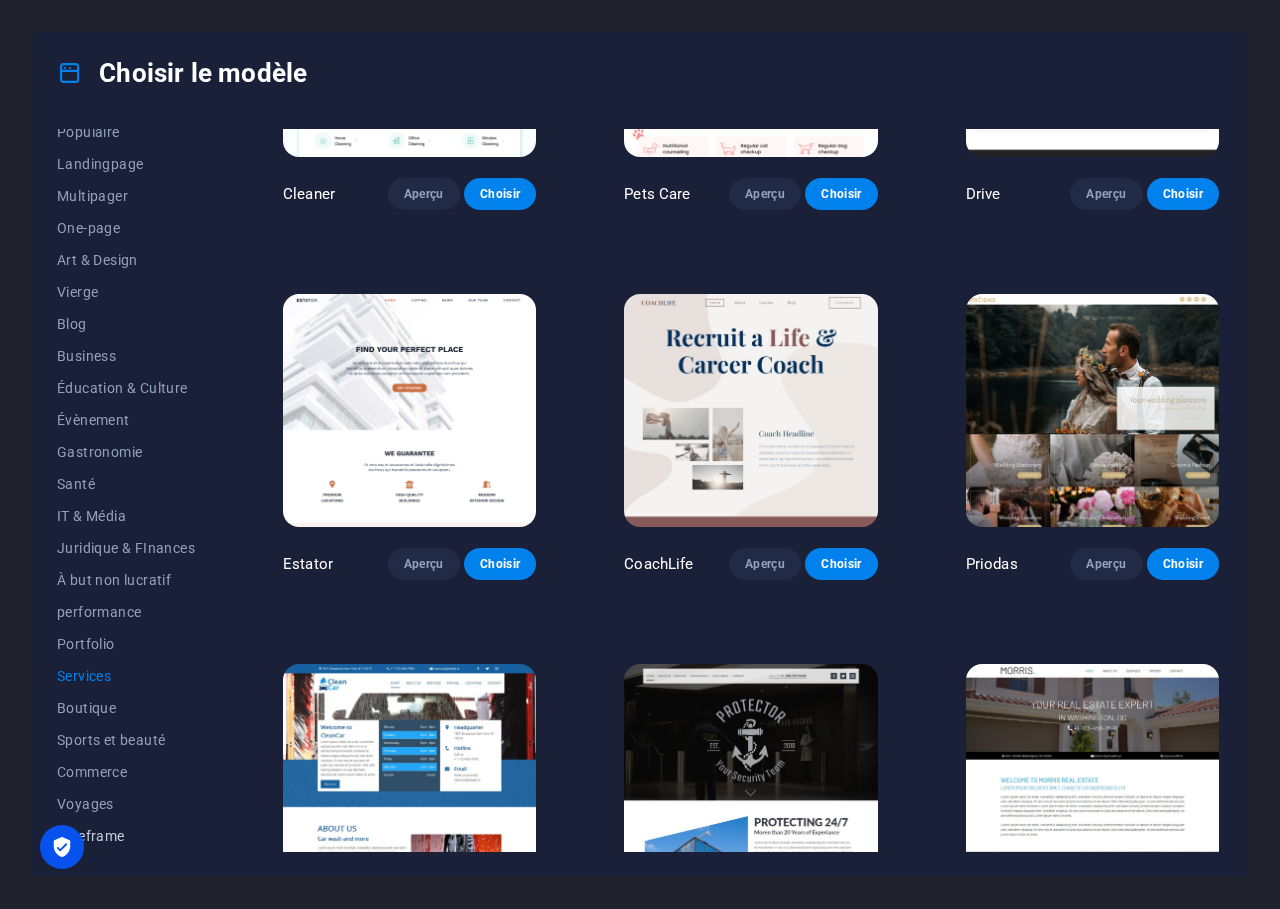 click on "Wireframe" at bounding box center [126, 836] 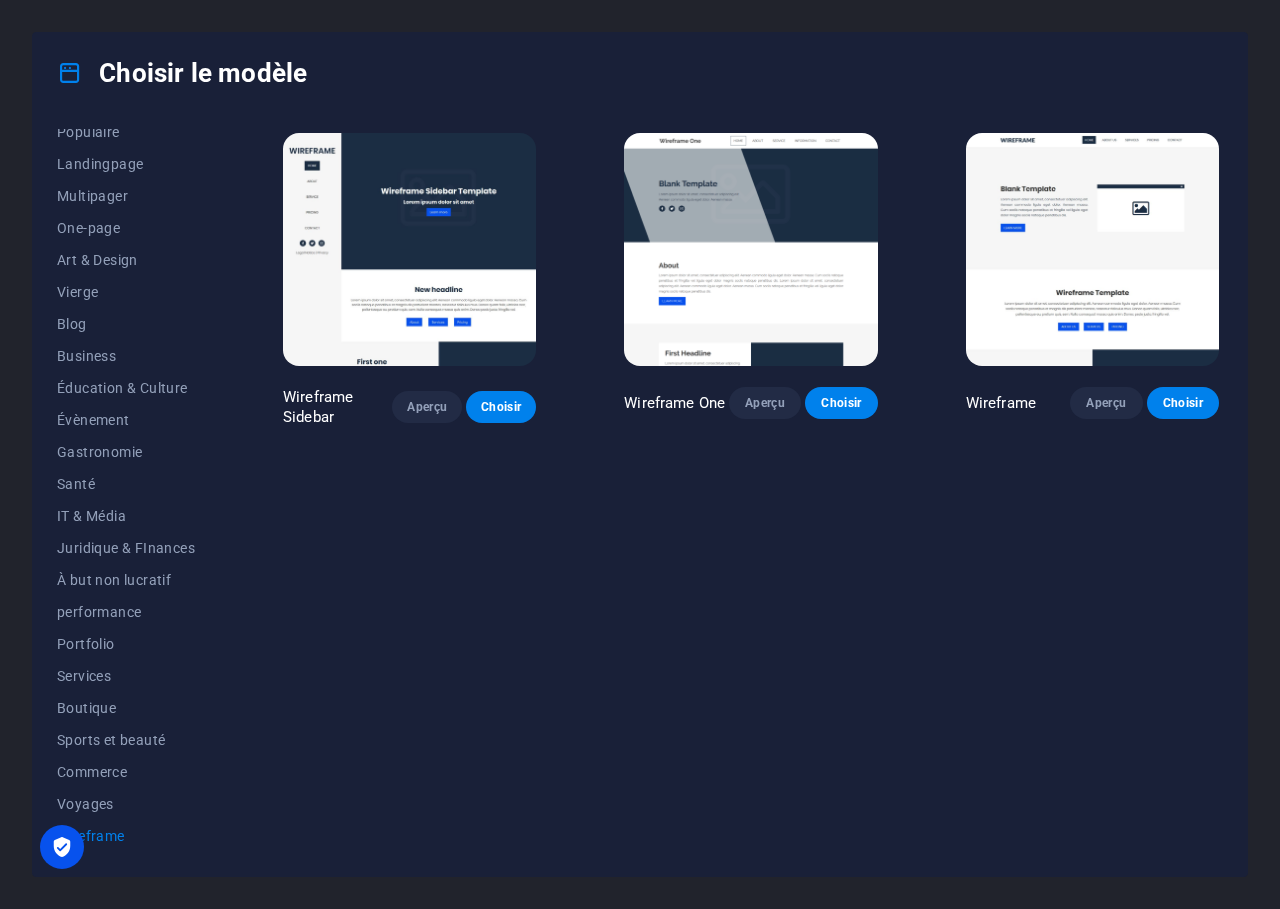 click at bounding box center (750, 249) 